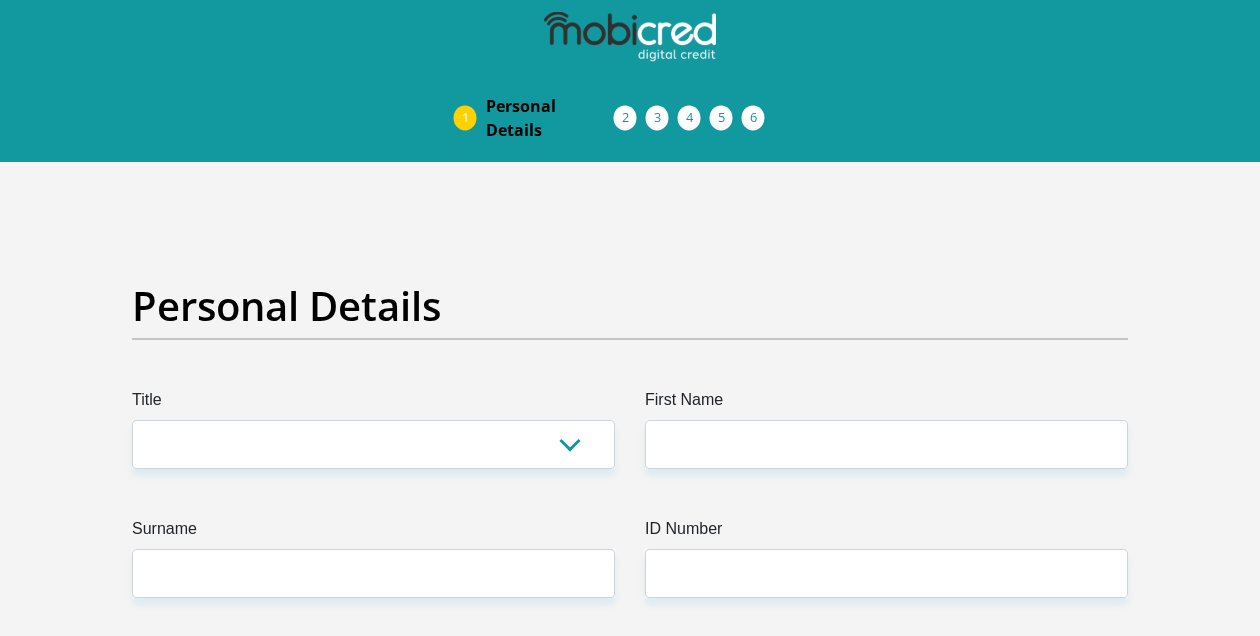 scroll, scrollTop: 0, scrollLeft: 0, axis: both 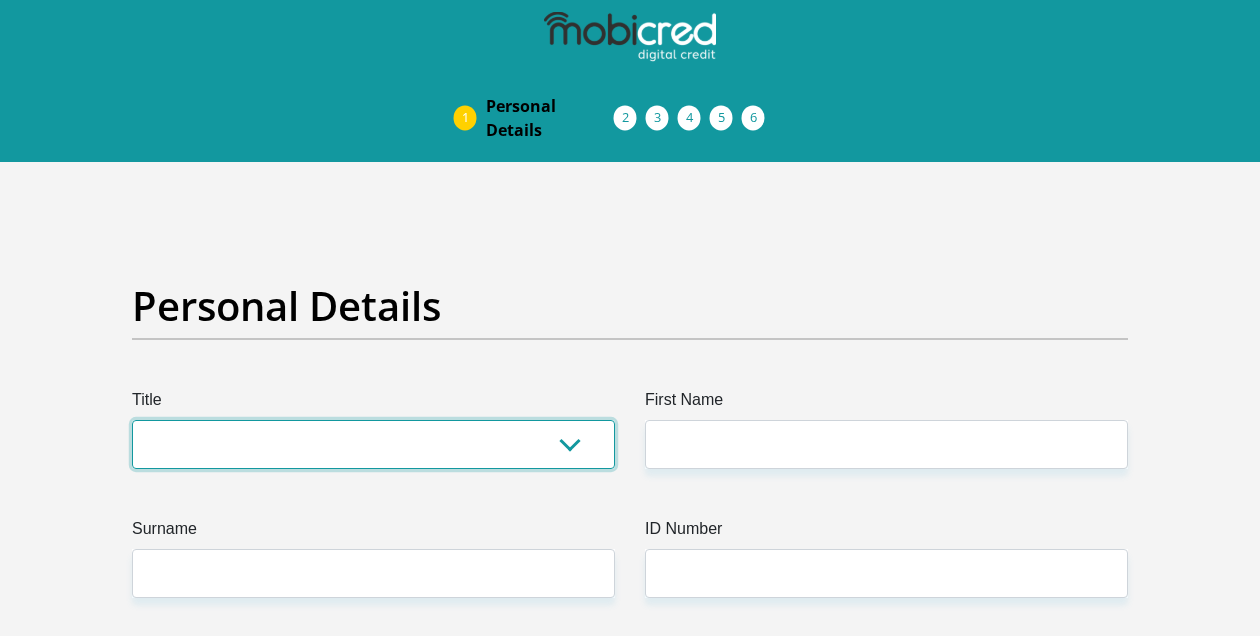 click on "Mr
Ms
Mrs
Dr
Other" at bounding box center [373, 444] 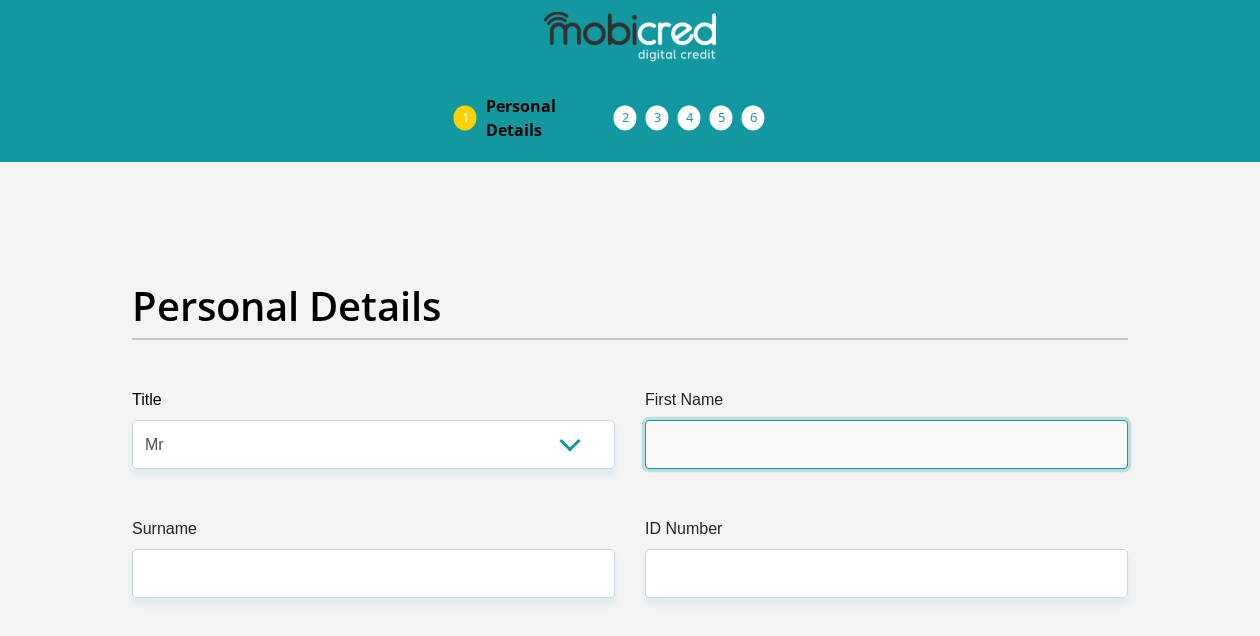 click on "First Name" at bounding box center [886, 444] 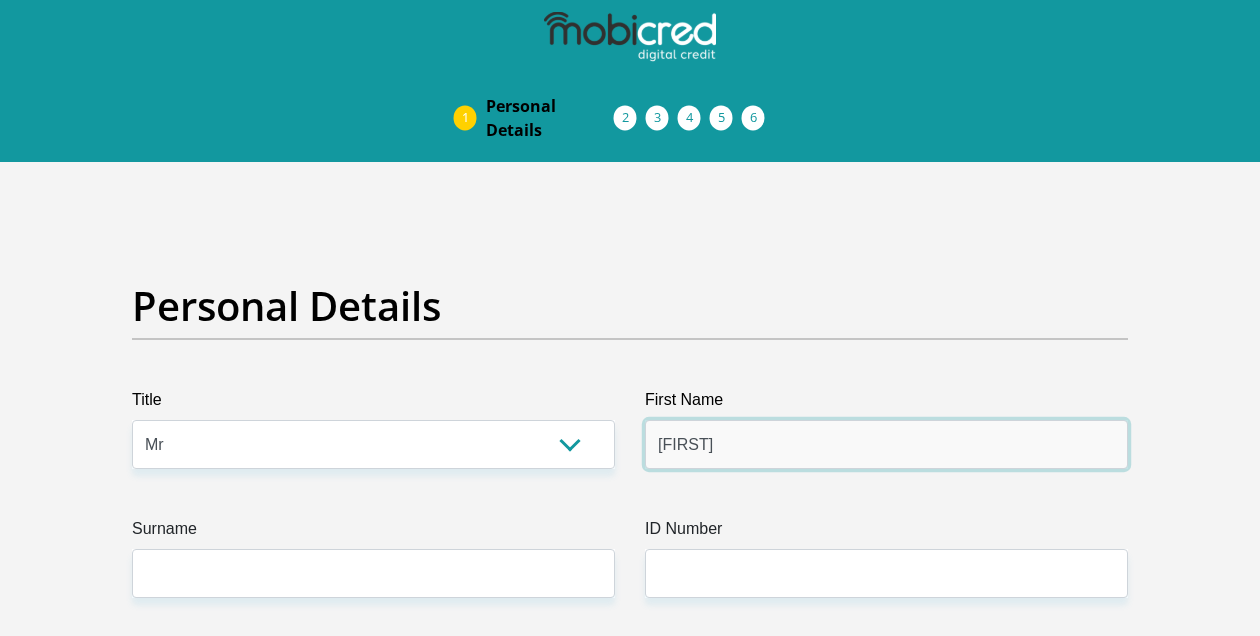 type on "[FIRST]" 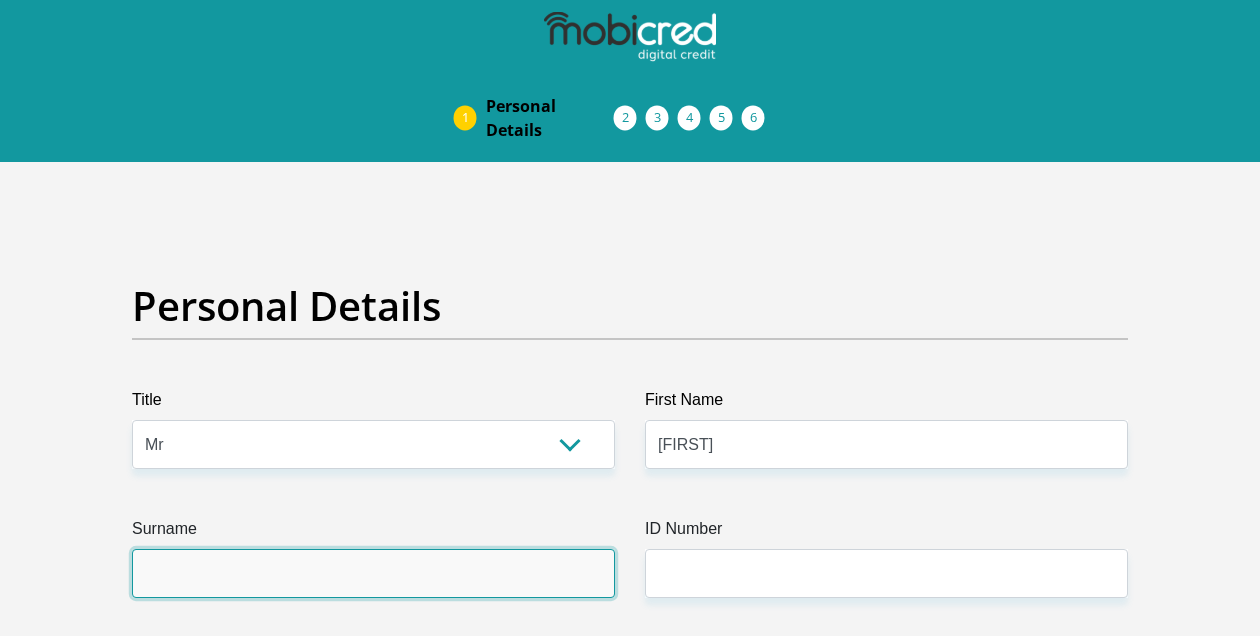 click on "Surname" at bounding box center (373, 573) 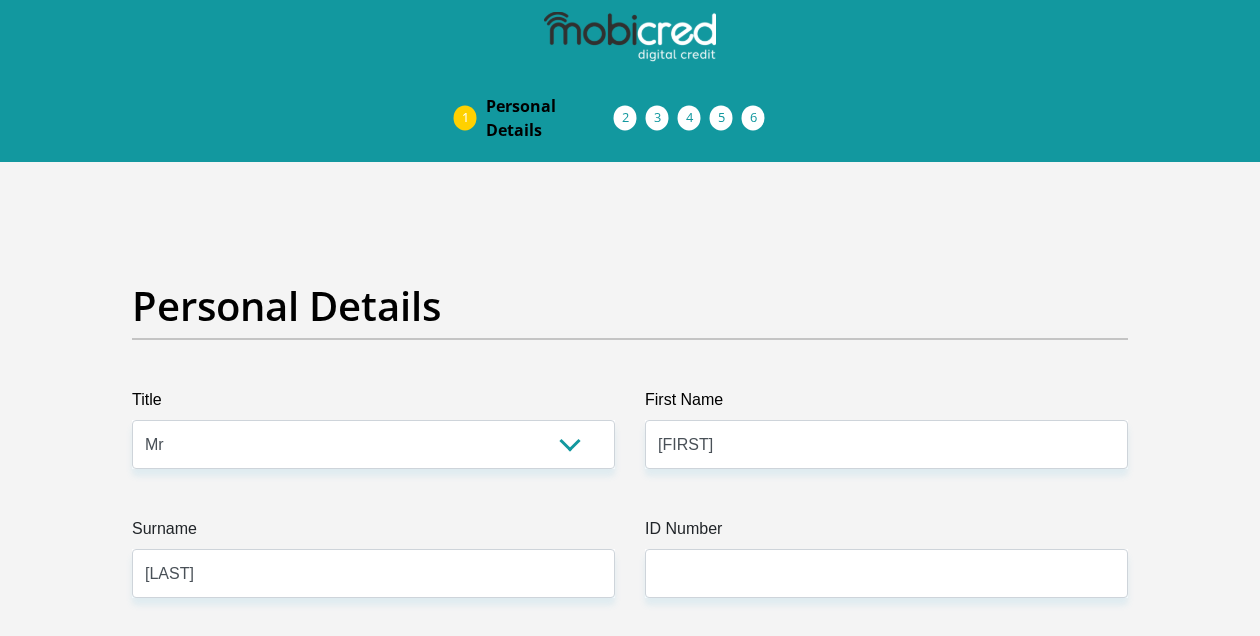 type on "[PHONE]" 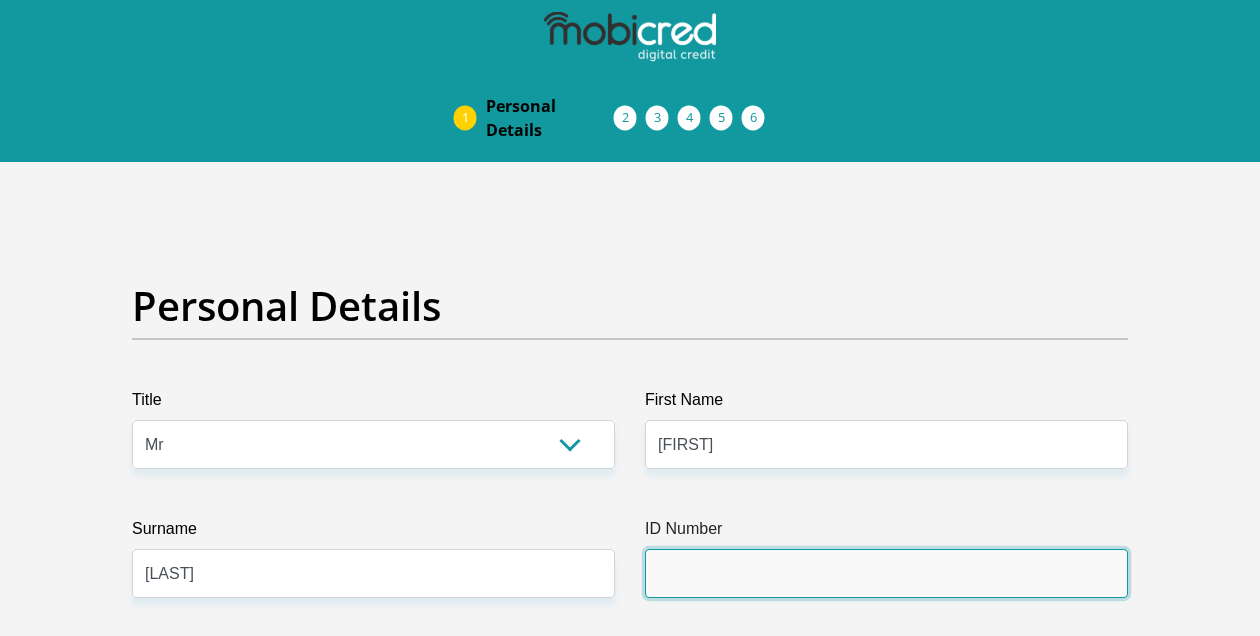 click on "ID Number" at bounding box center (886, 573) 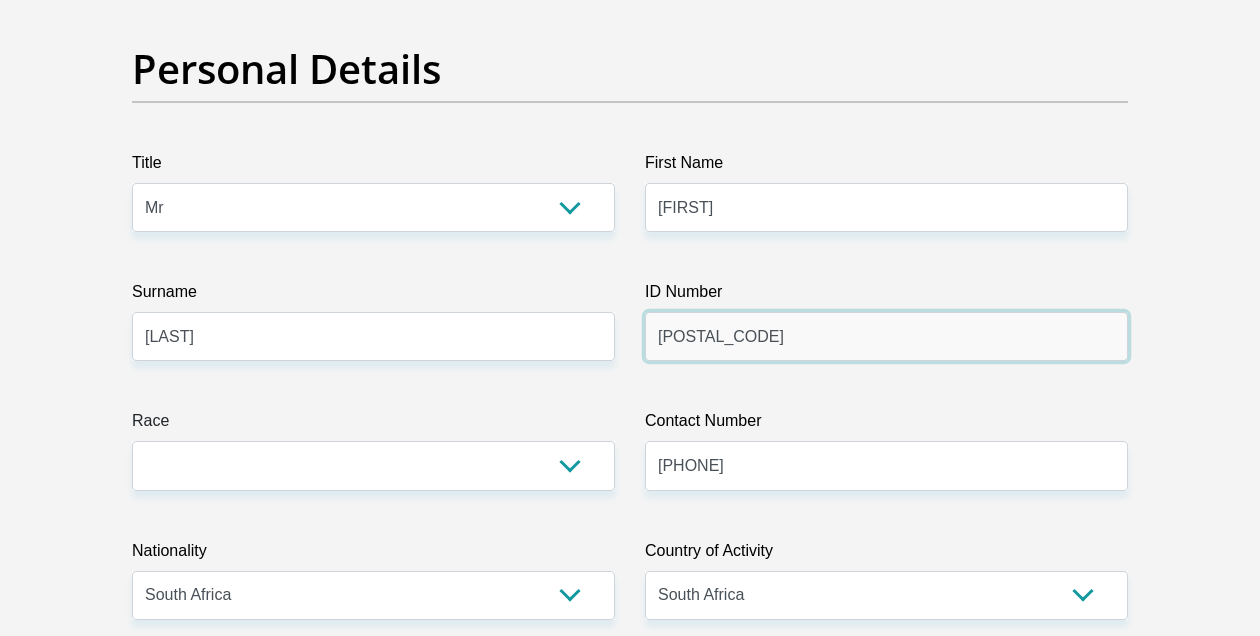 scroll, scrollTop: 256, scrollLeft: 0, axis: vertical 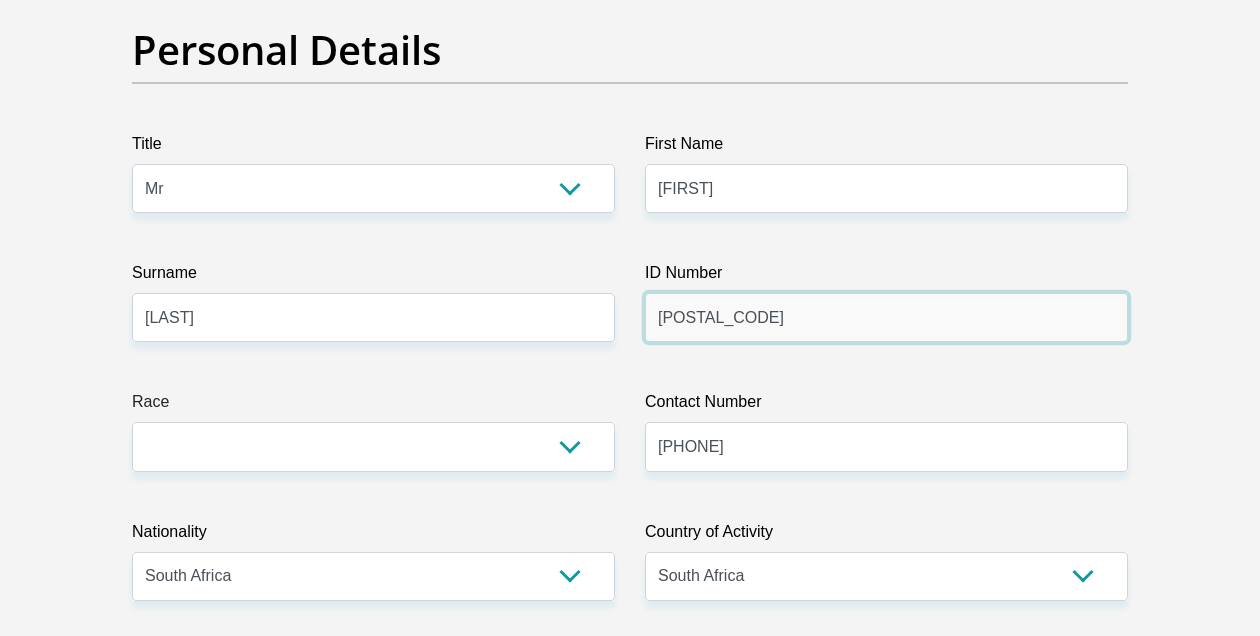 type on "[POSTAL_CODE]" 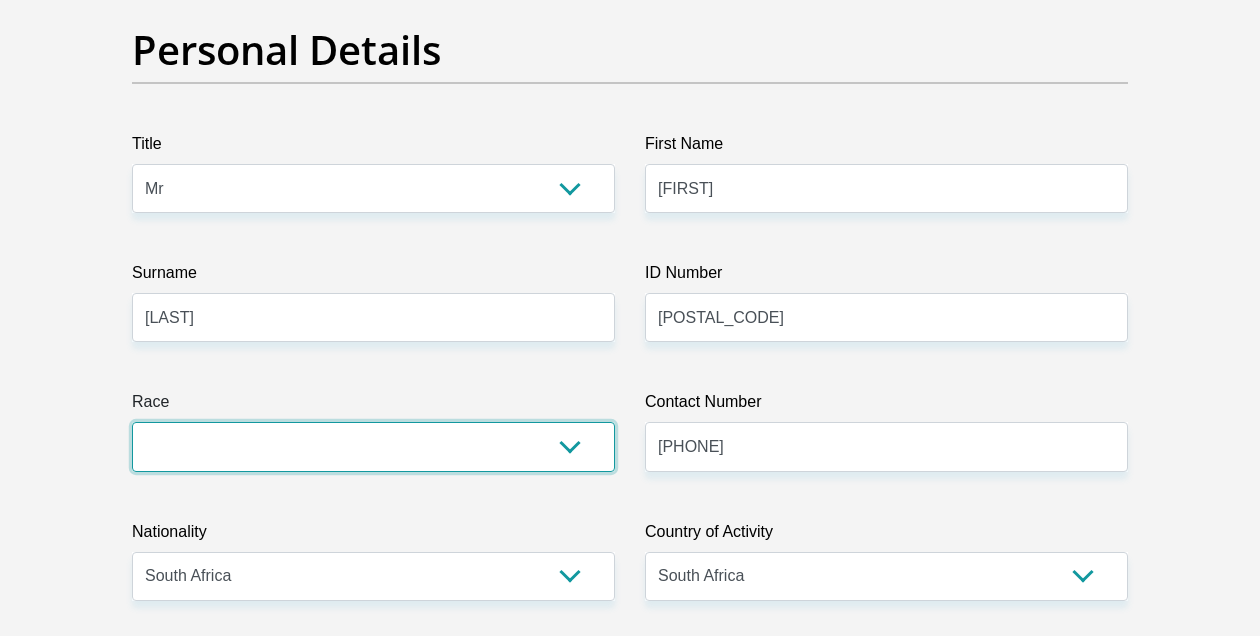 click on "Black
Coloured
Indian
White
Other" at bounding box center [373, 446] 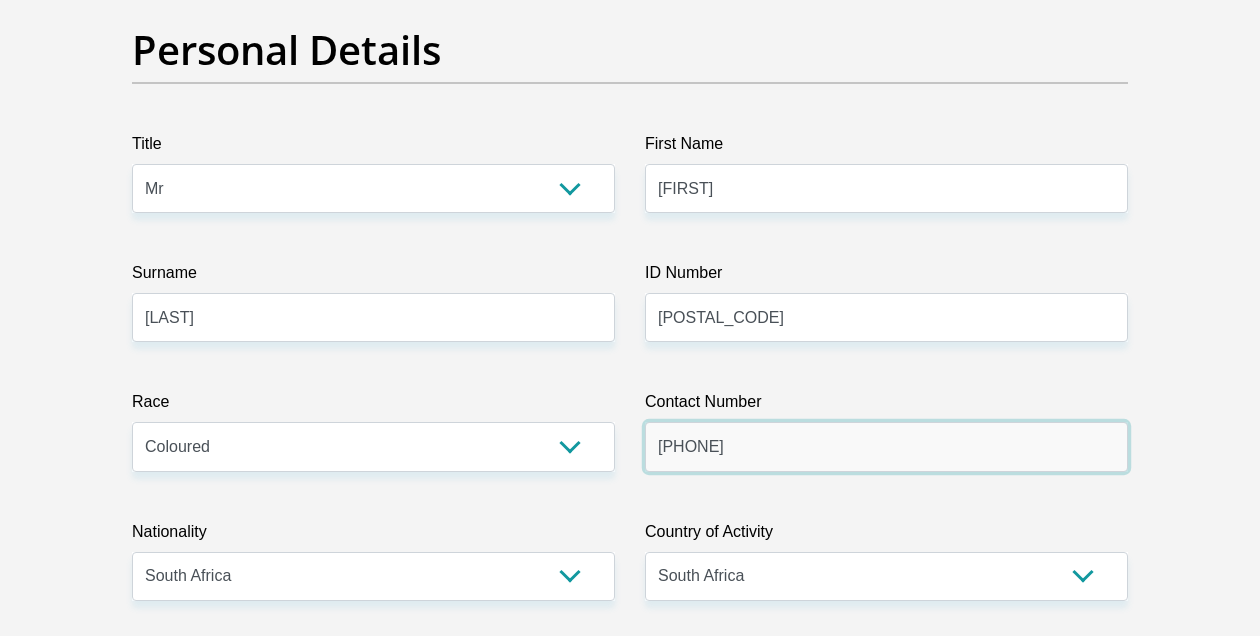click on "[PHONE]" at bounding box center (886, 446) 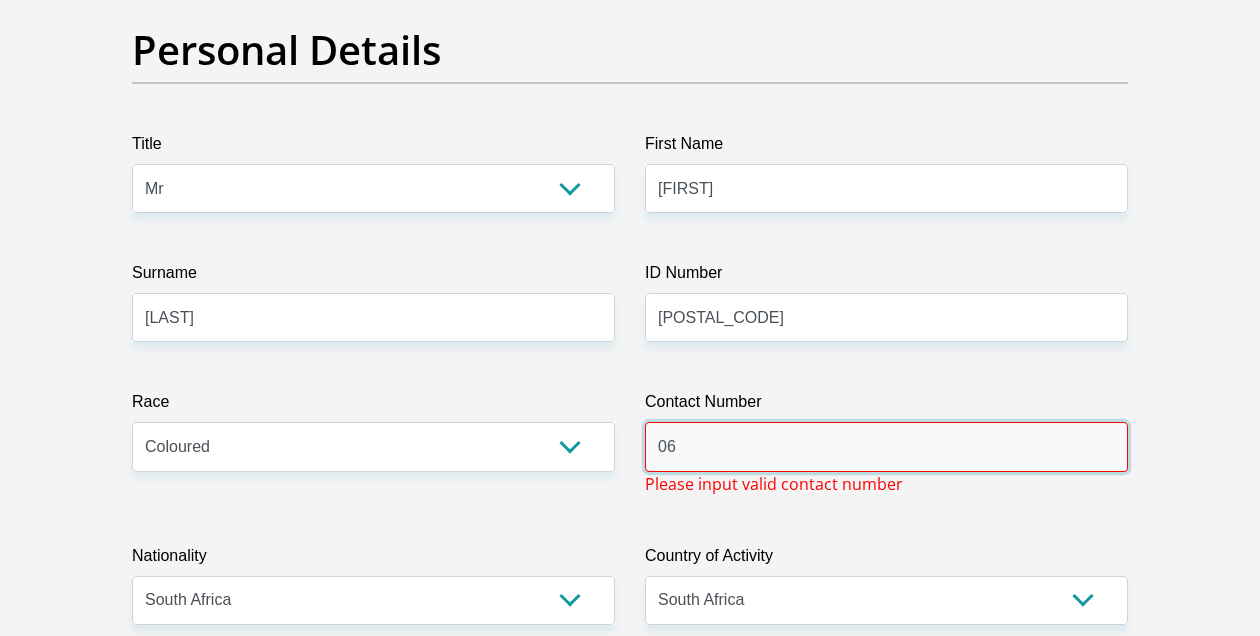 type on "0" 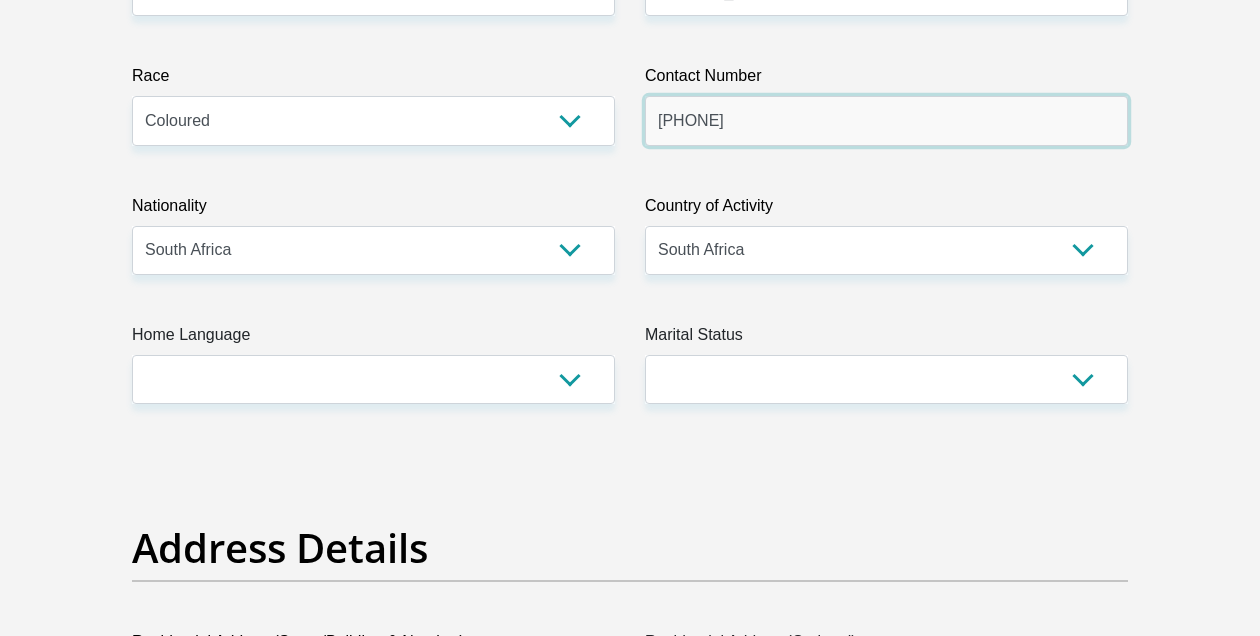 scroll, scrollTop: 588, scrollLeft: 0, axis: vertical 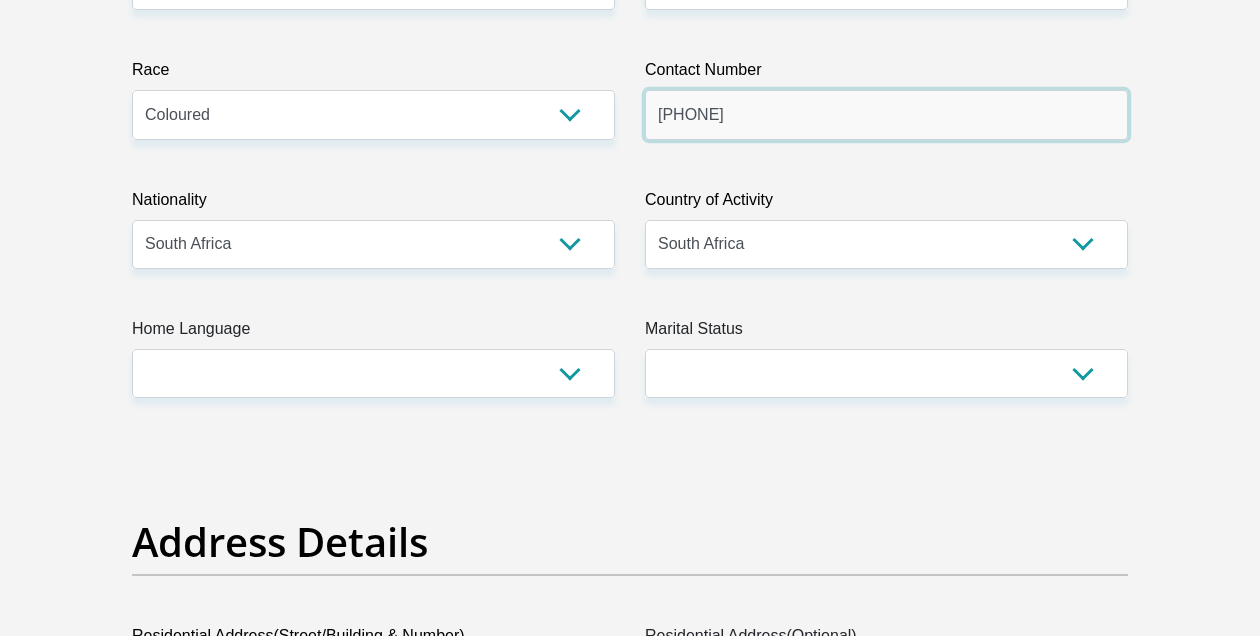 type on "[PHONE]" 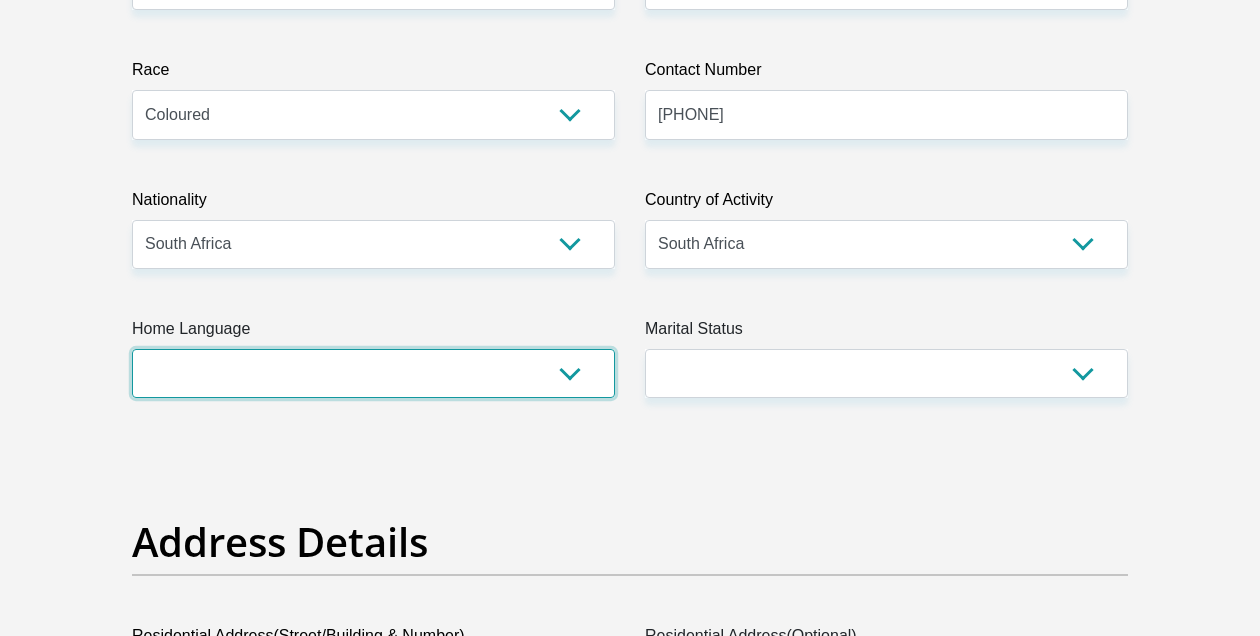 click on "Afrikaans
English
Sepedi
South Ndebele
Southern Sotho
Swati
Tsonga
Tswana
Venda
Xhosa
Zulu
Other" at bounding box center [373, 373] 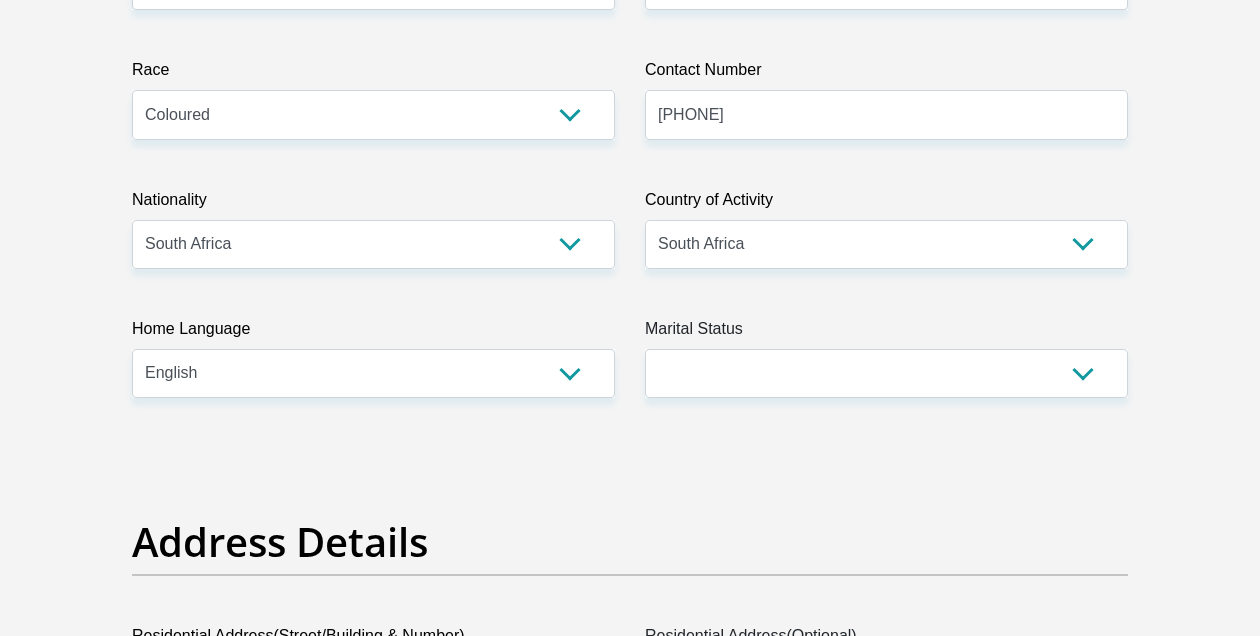 click on "Marital Status" at bounding box center (886, 333) 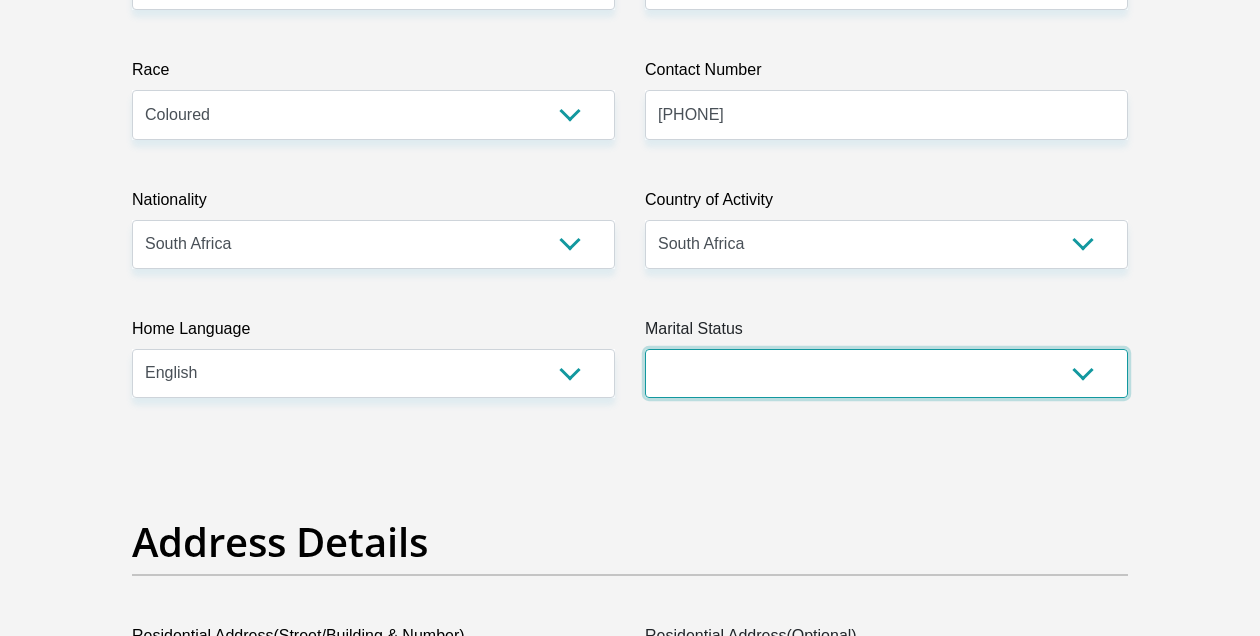 click on "Married ANC
Single
Divorced
Widowed
Married COP or Customary Law" at bounding box center [886, 373] 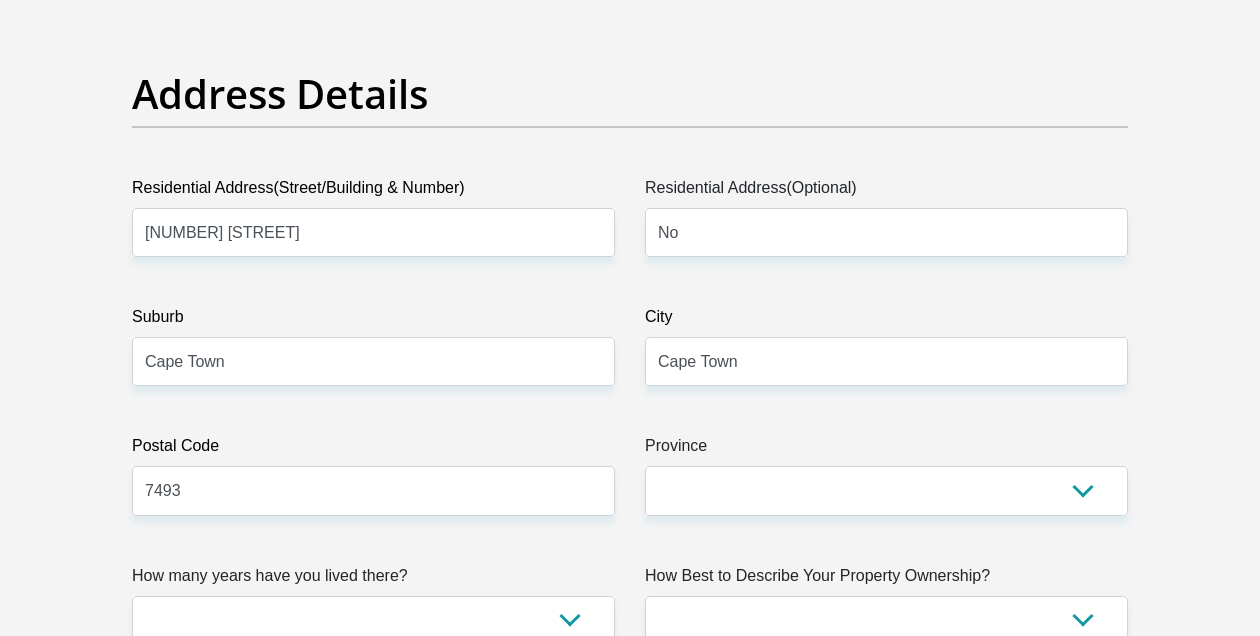 scroll, scrollTop: 1038, scrollLeft: 0, axis: vertical 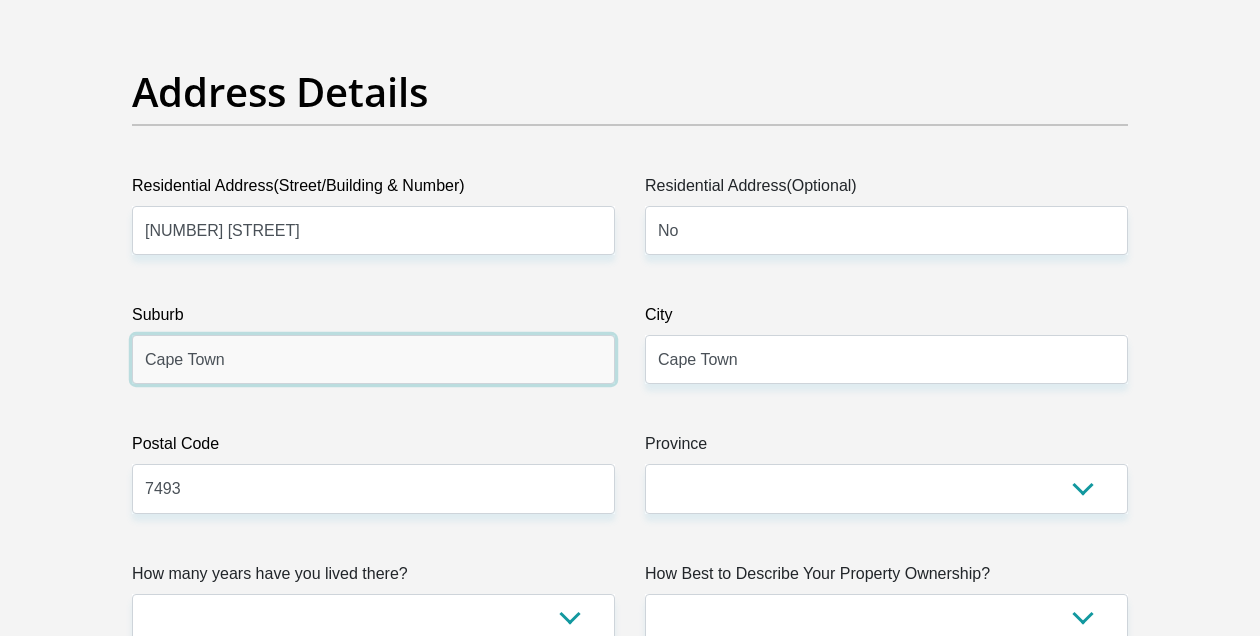 click on "Cape Town" at bounding box center [373, 359] 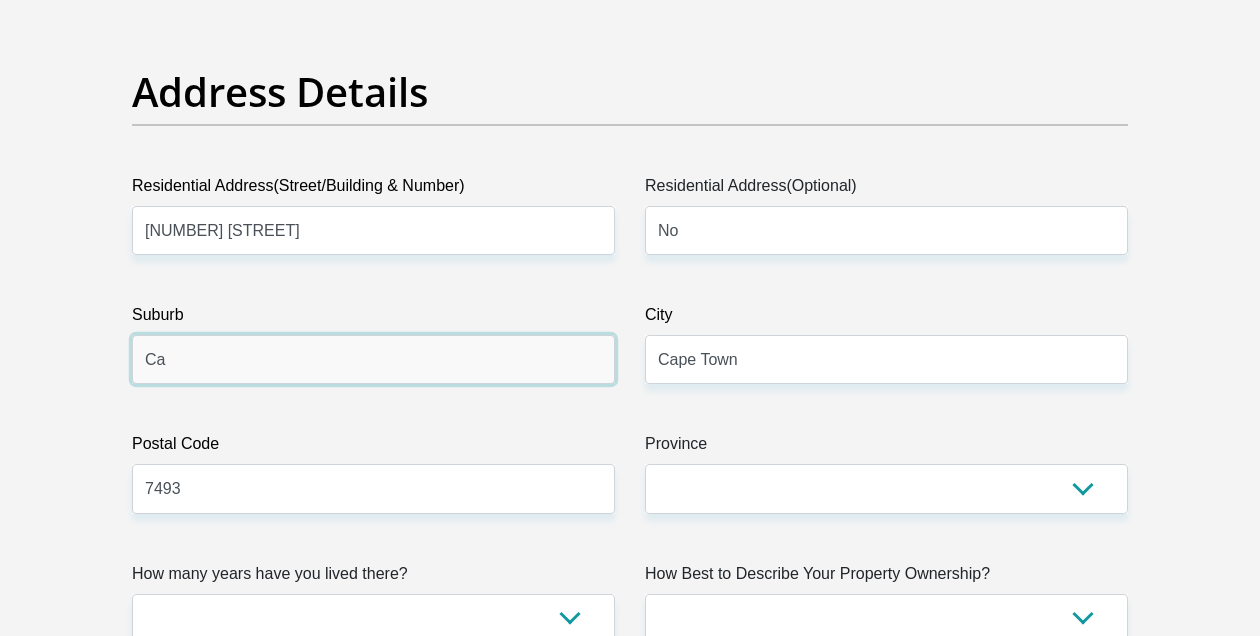 type on "C" 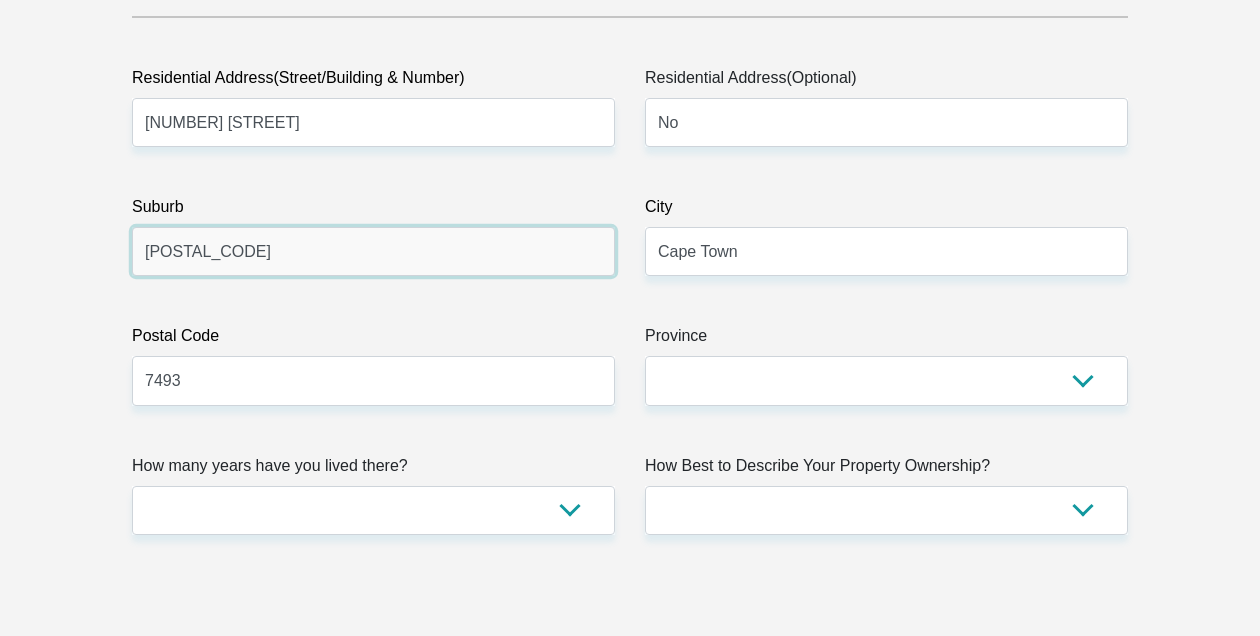 scroll, scrollTop: 1155, scrollLeft: 0, axis: vertical 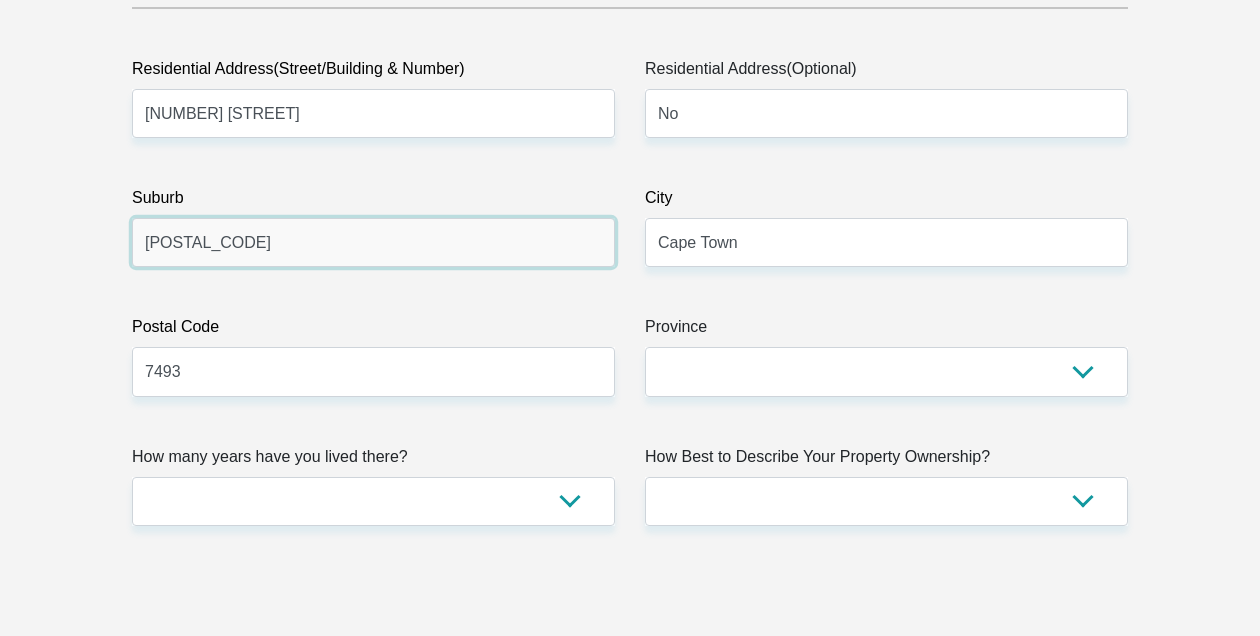type on "[POSTAL_CODE]" 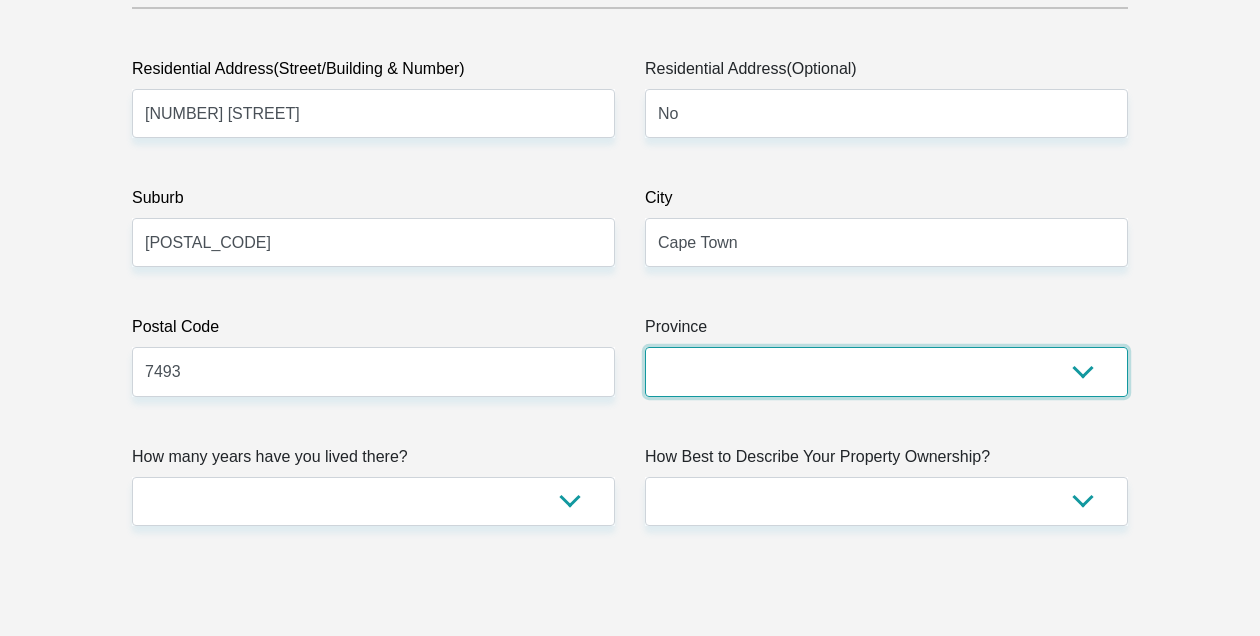 click on "Eastern Cape
Free State
Gauteng
KwaZulu-Natal
Limpopo
Mpumalanga
Northern Cape
North West
Western Cape" at bounding box center [886, 371] 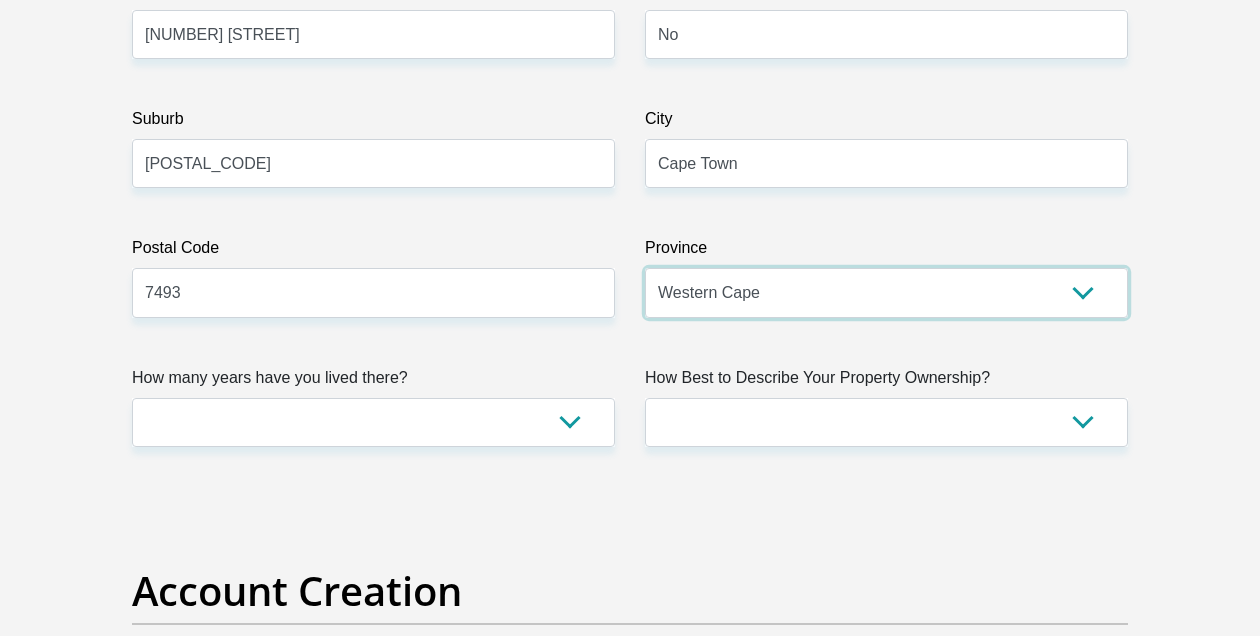 scroll, scrollTop: 1274, scrollLeft: 0, axis: vertical 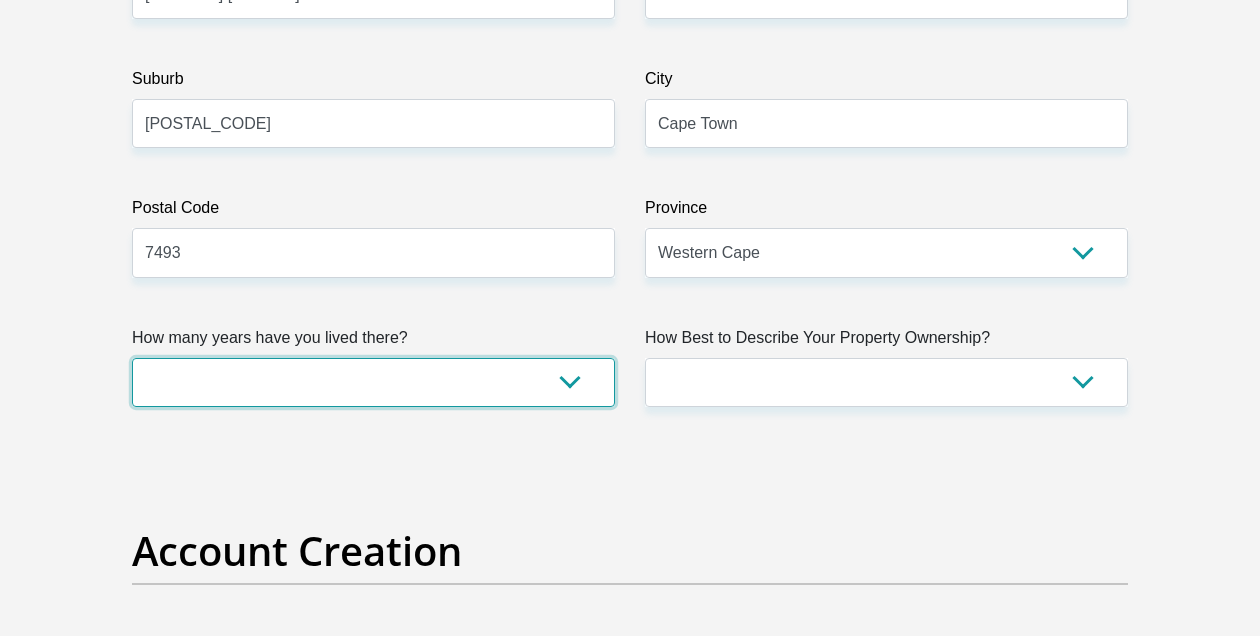click on "less than 1 year
1-3 years
3-5 years
5+ years" at bounding box center (373, 382) 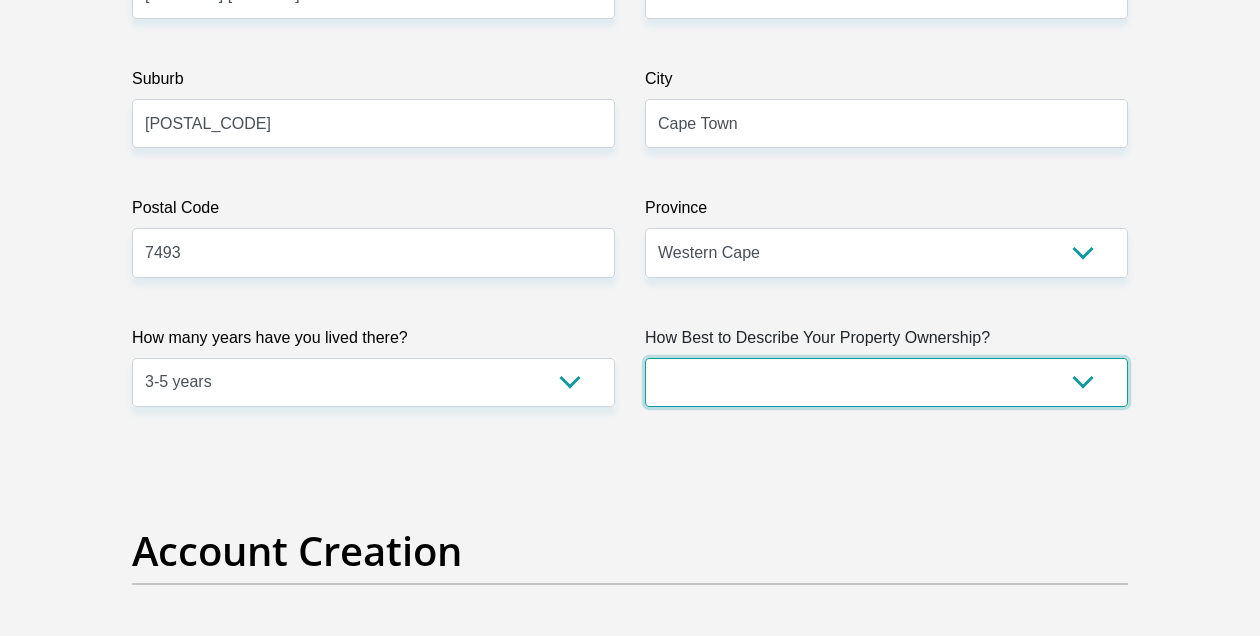 click on "Owned
Rented
Family Owned
Company Dwelling" at bounding box center [886, 382] 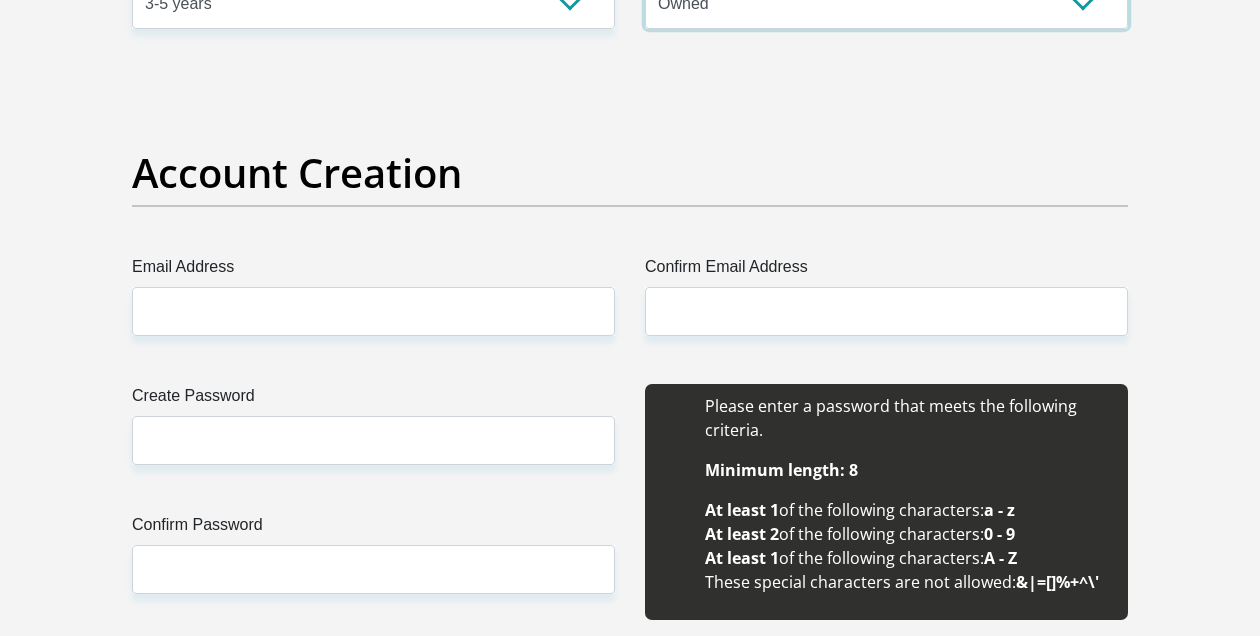 scroll, scrollTop: 1682, scrollLeft: 0, axis: vertical 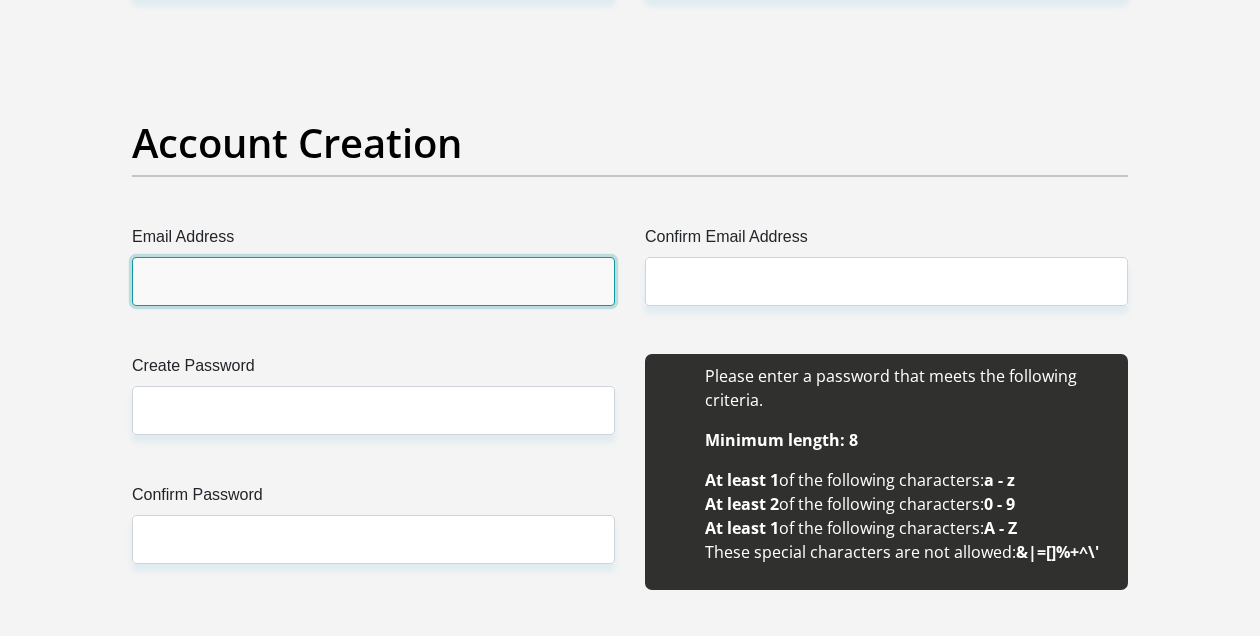 click on "Email Address" at bounding box center [373, 281] 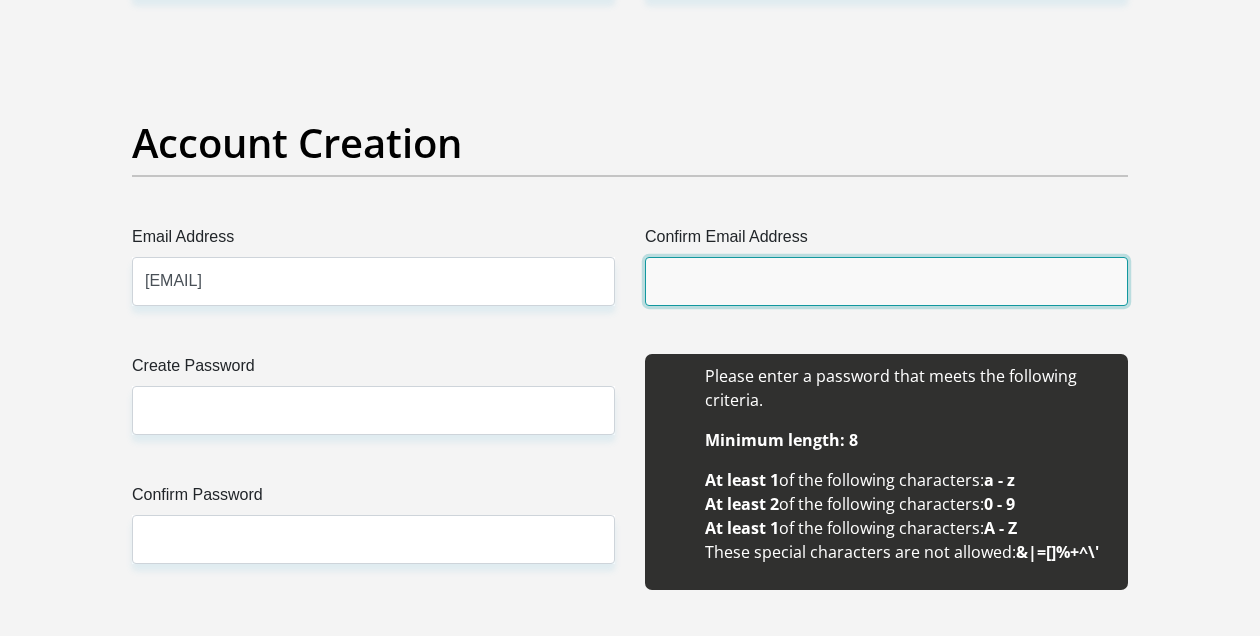 type on "[EMAIL]" 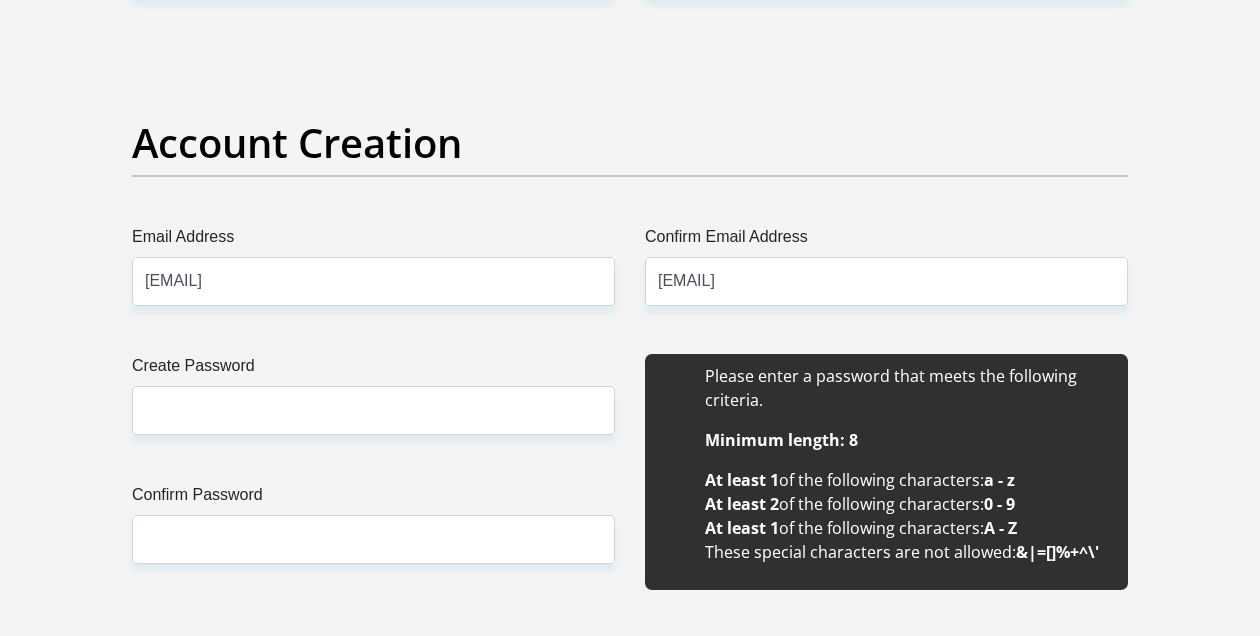 type 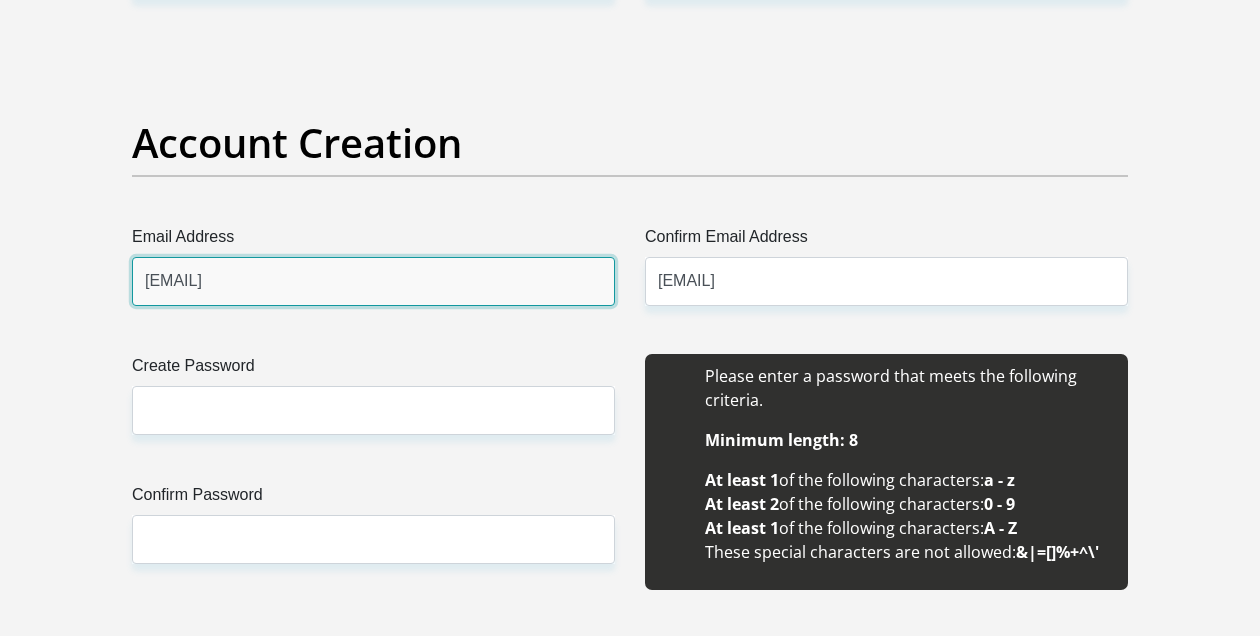 type 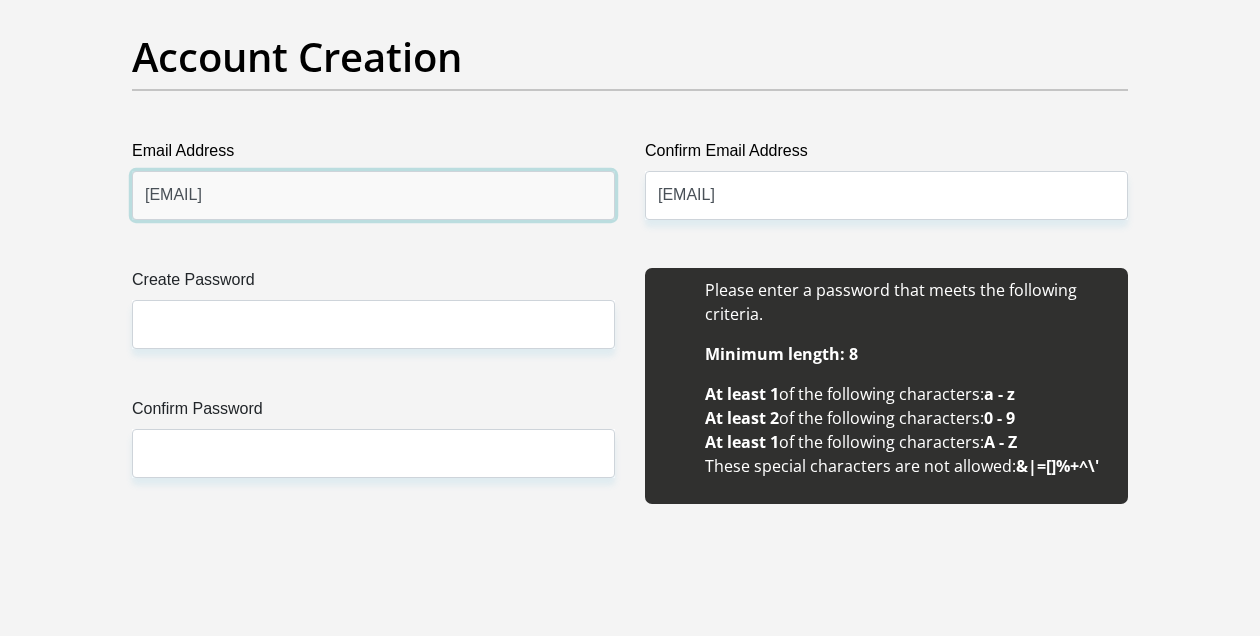 scroll, scrollTop: 1772, scrollLeft: 0, axis: vertical 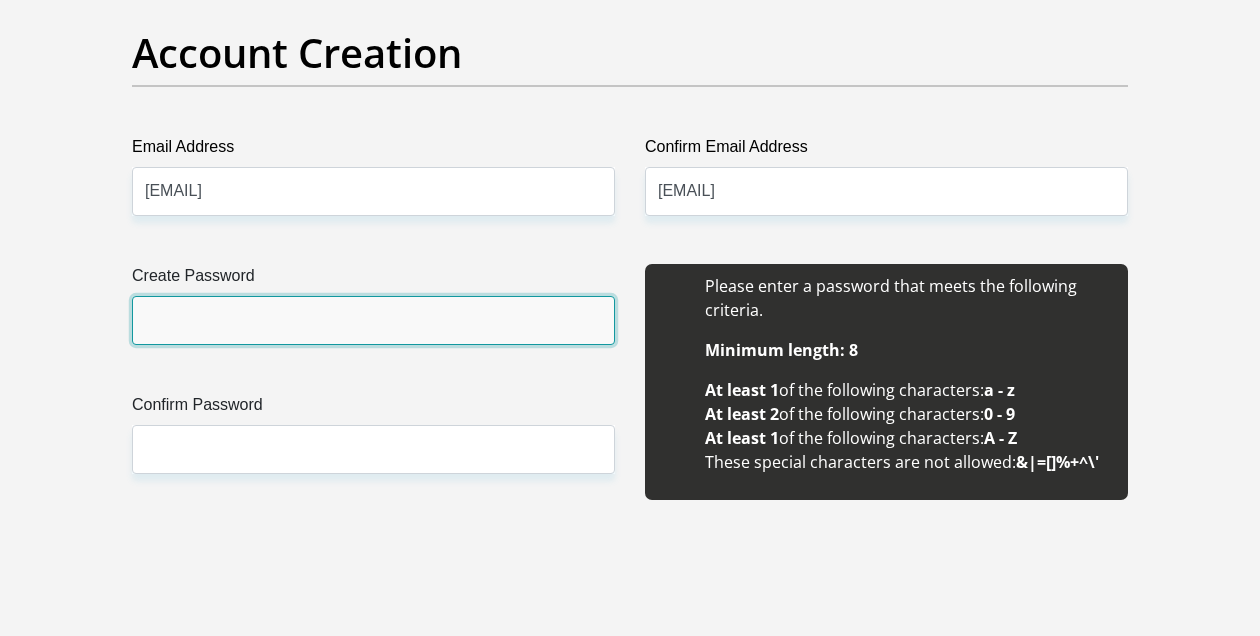 click on "Create Password" at bounding box center [373, 320] 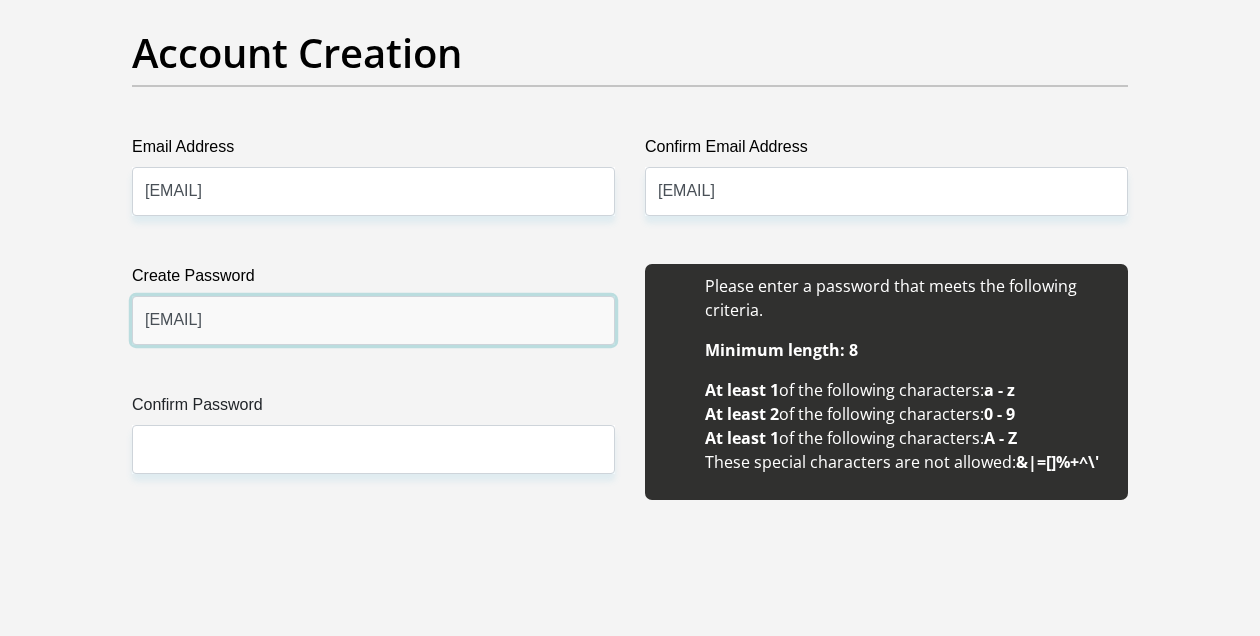 type on "[EMAIL]" 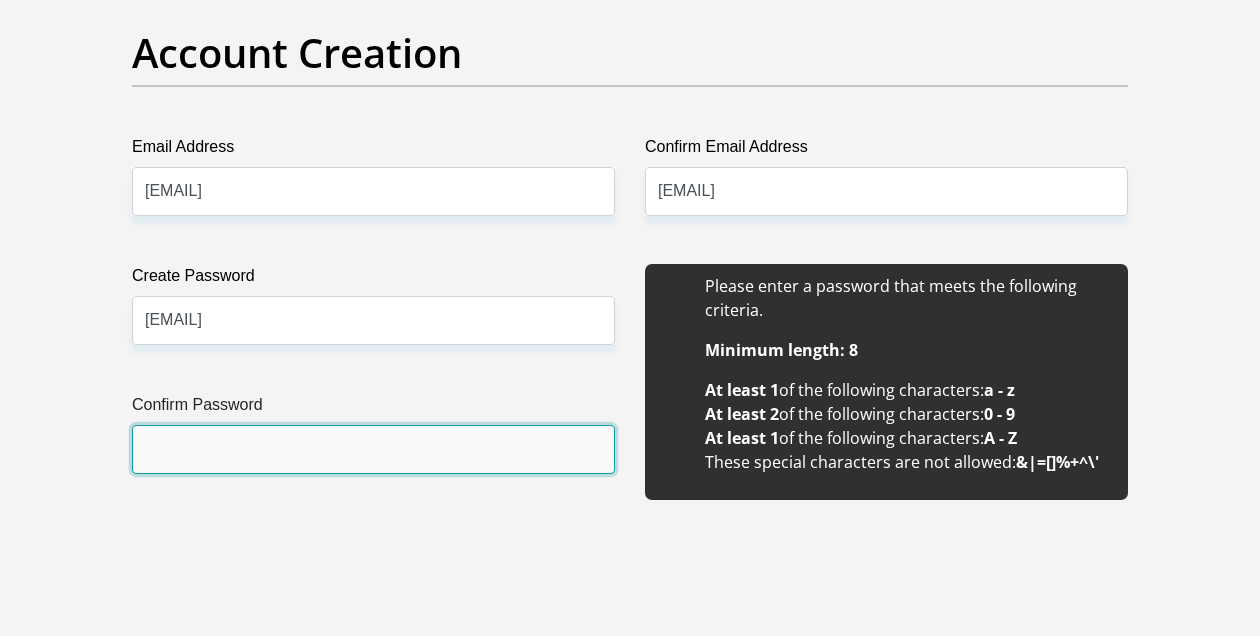 click on "Confirm Password" at bounding box center (373, 449) 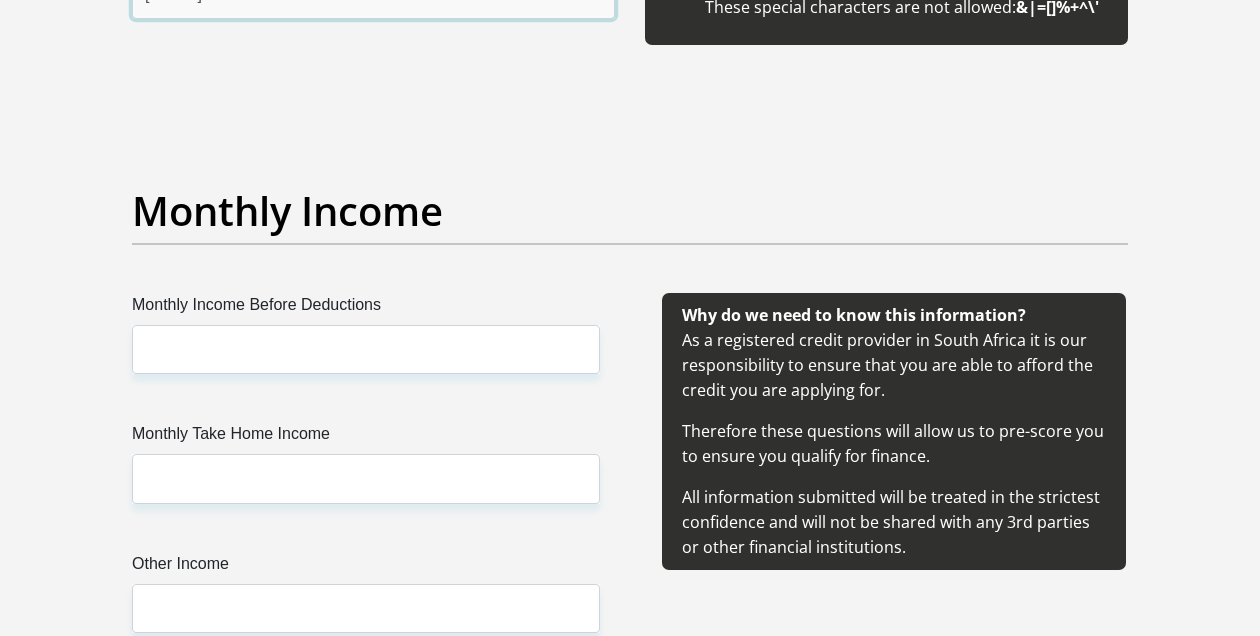 scroll, scrollTop: 2218, scrollLeft: 0, axis: vertical 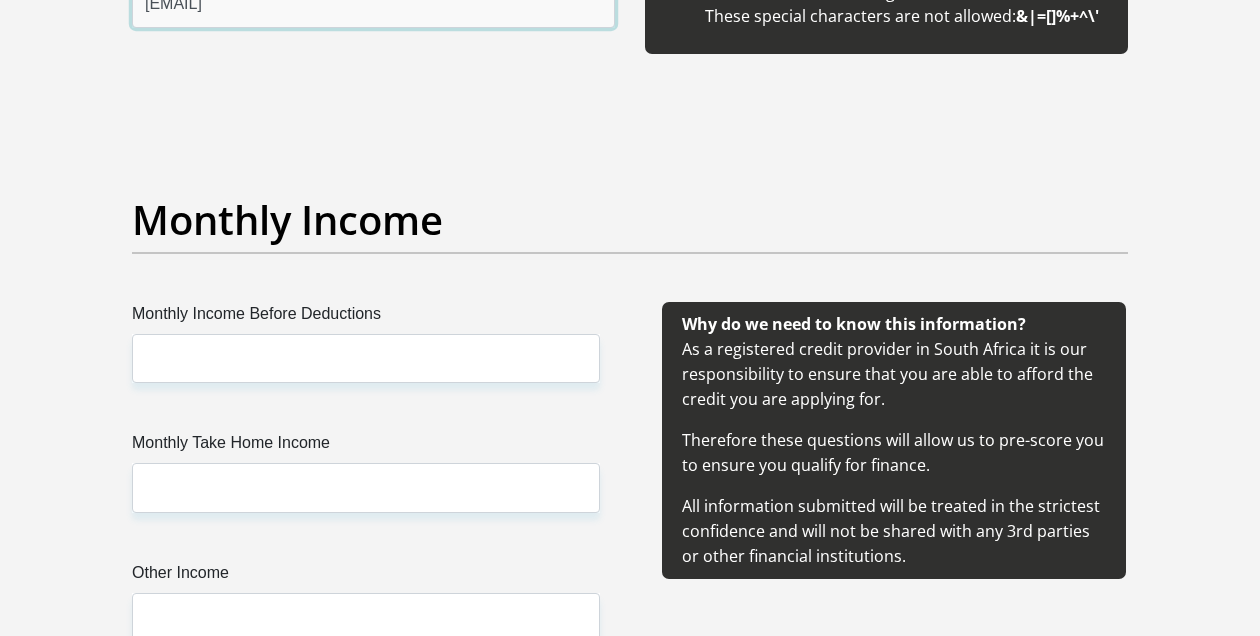 type on "[EMAIL]" 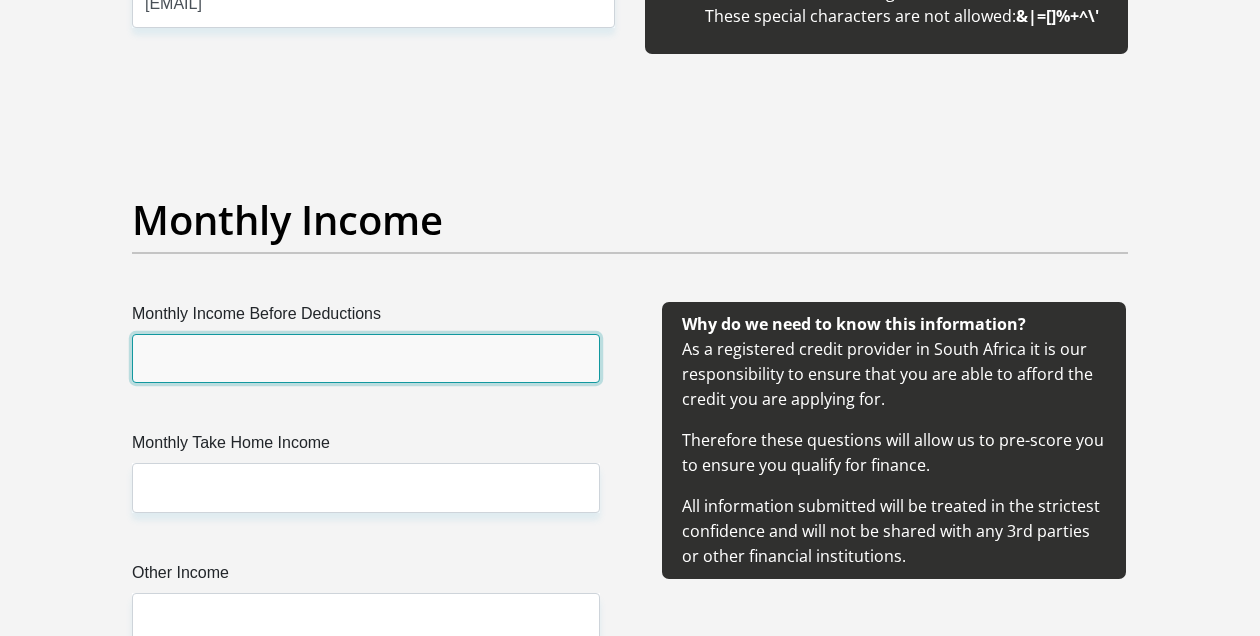 click on "Monthly Income Before Deductions" at bounding box center [366, 358] 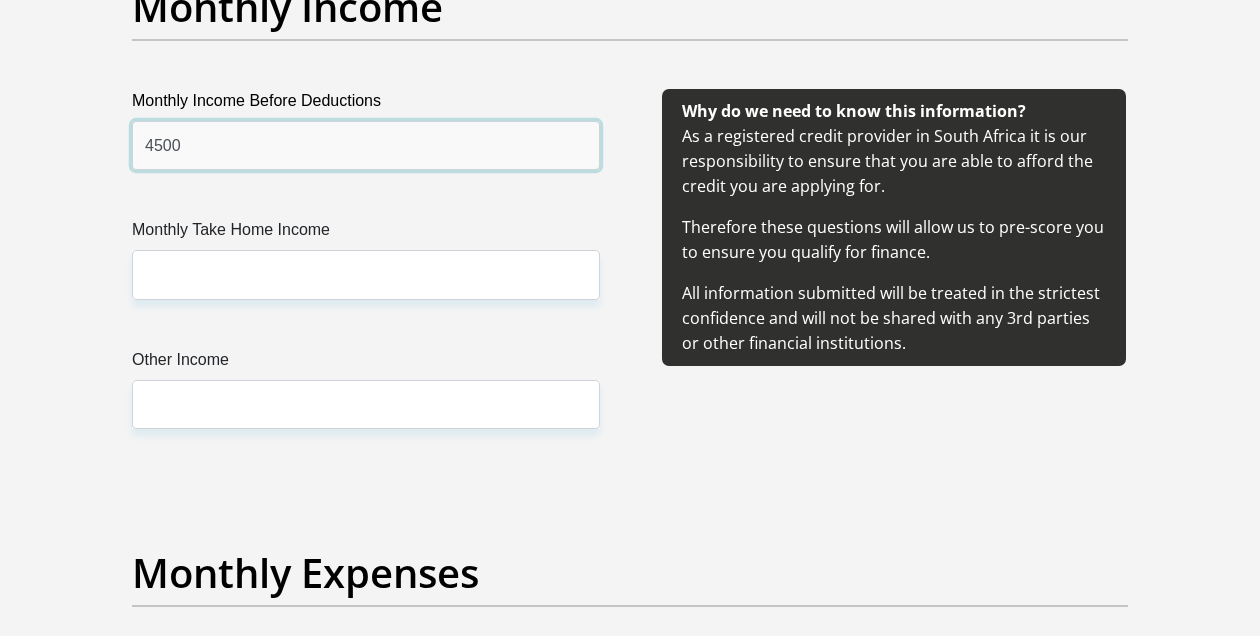 scroll, scrollTop: 2426, scrollLeft: 0, axis: vertical 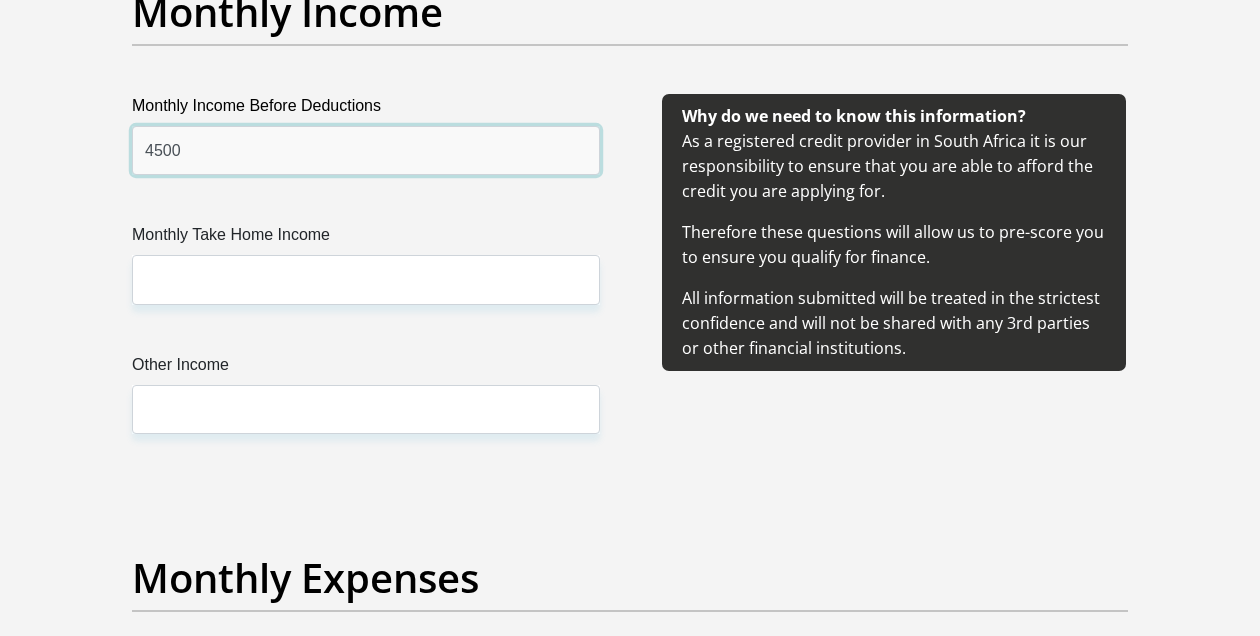 type on "4500" 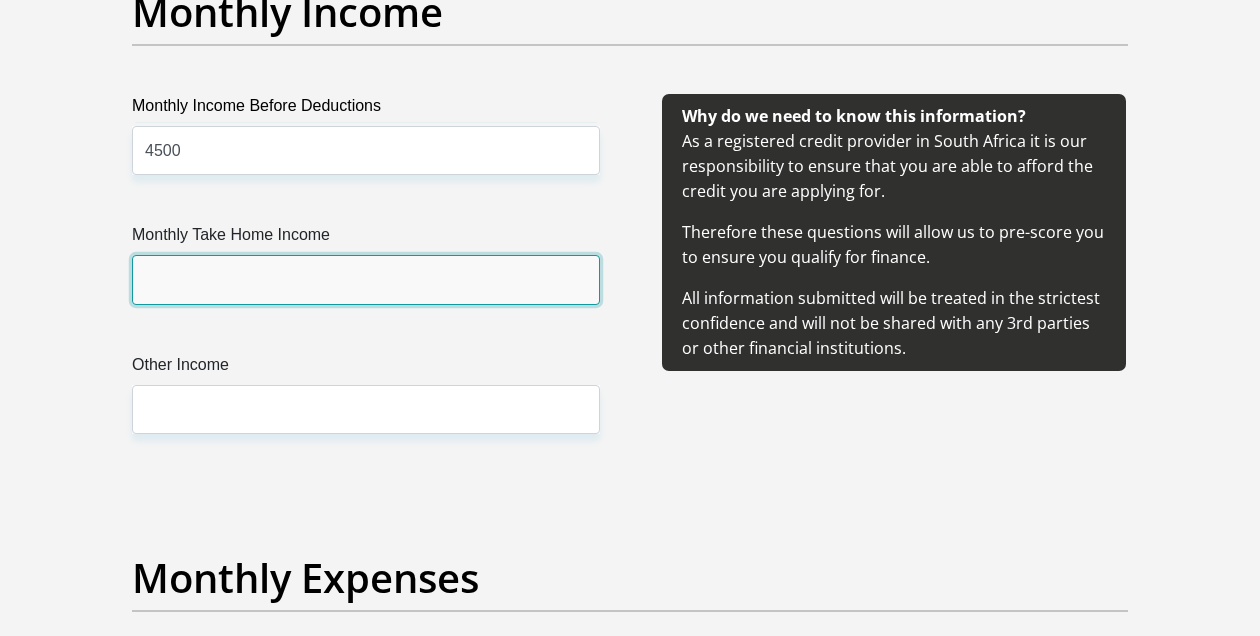 click on "Monthly Take Home Income" at bounding box center [366, 279] 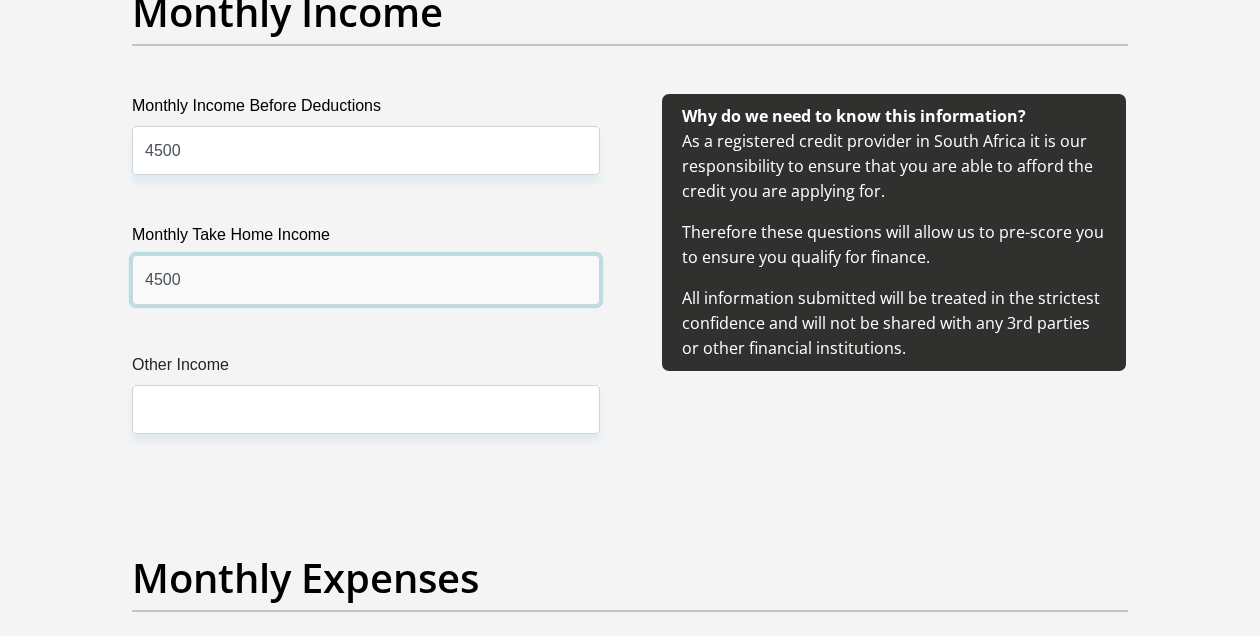 type on "4500" 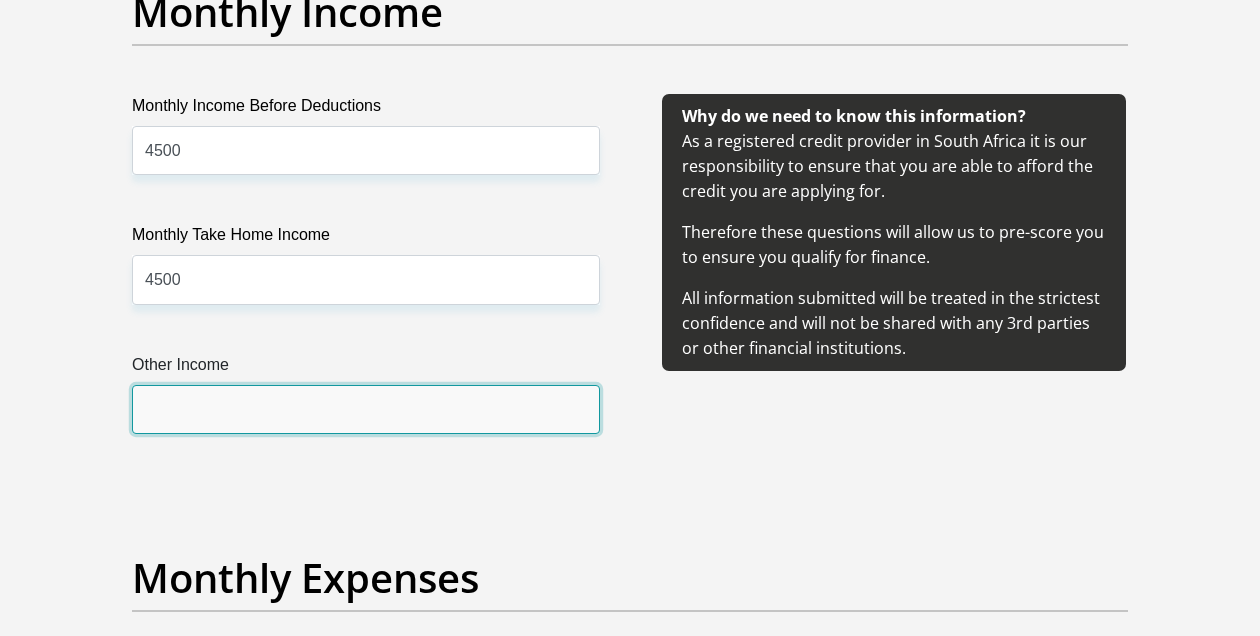 click on "Other Income" at bounding box center [366, 409] 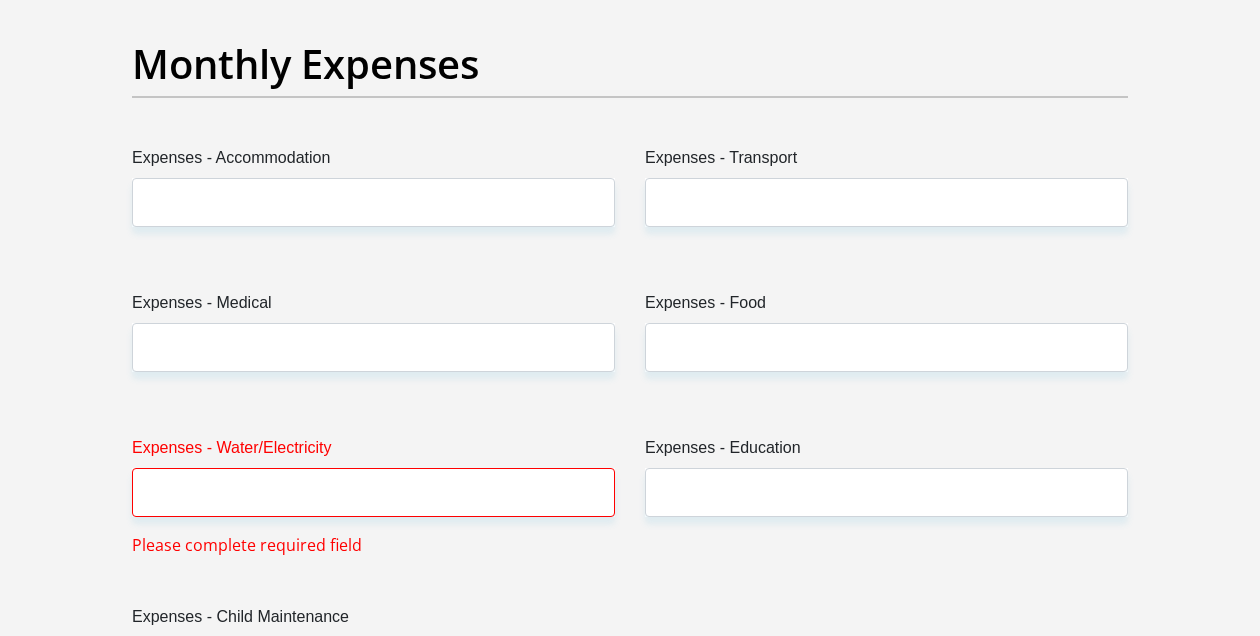 scroll, scrollTop: 2947, scrollLeft: 0, axis: vertical 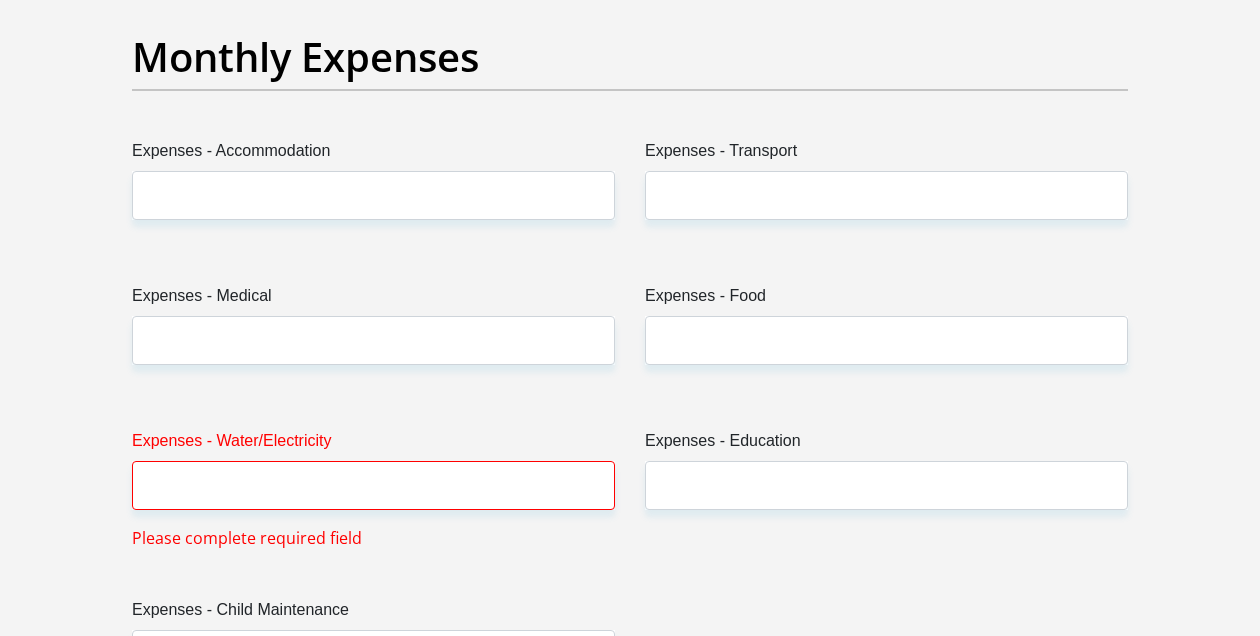 type on "750" 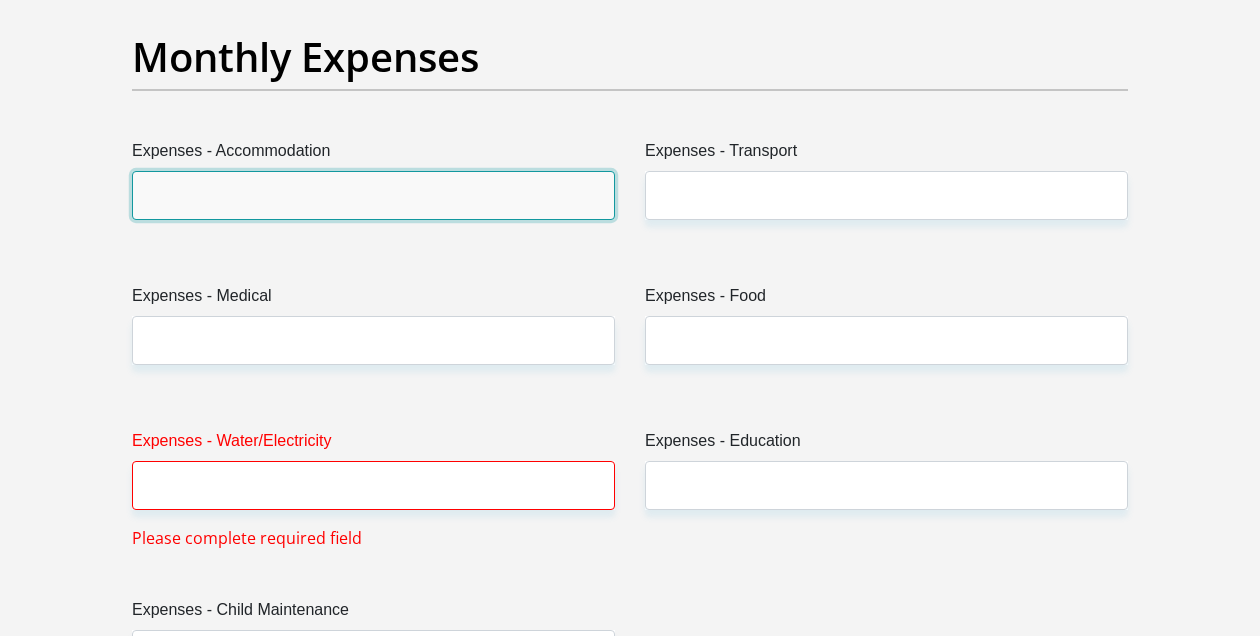 click on "Expenses - Accommodation" at bounding box center [373, 195] 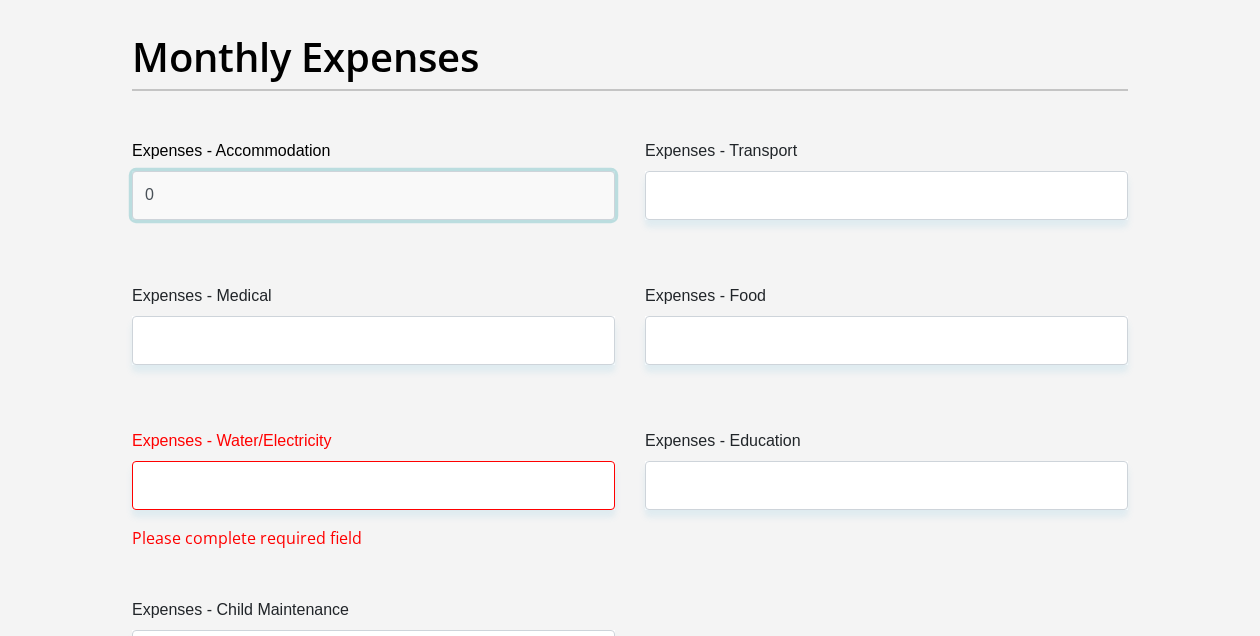 type on "0" 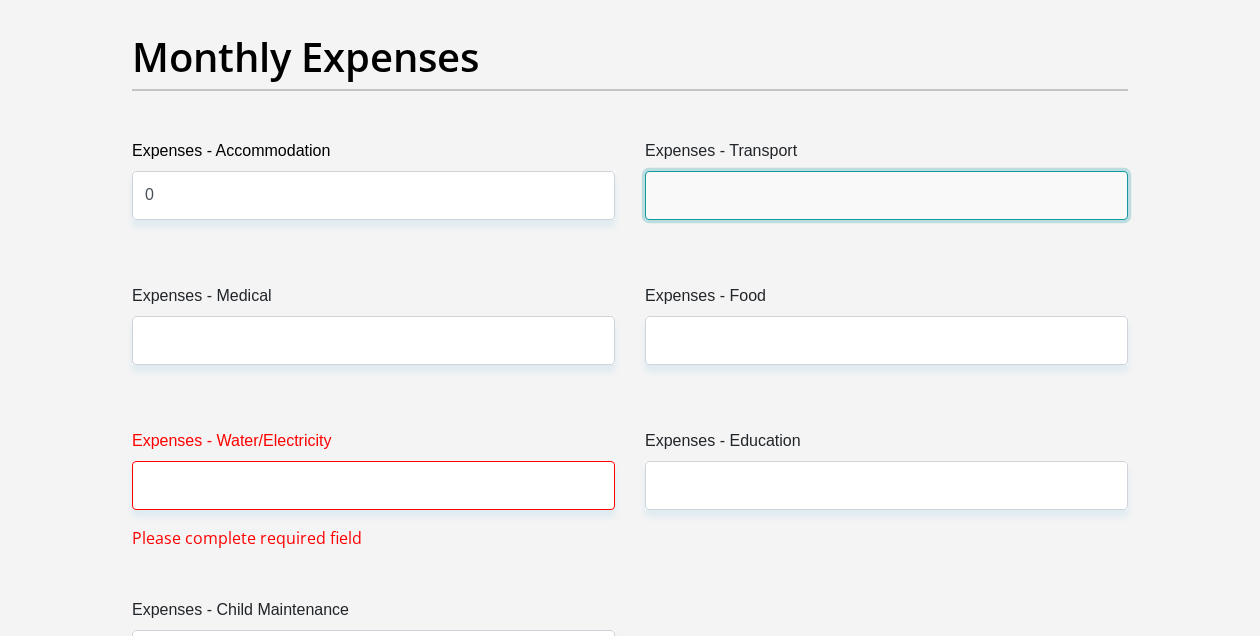 click on "Expenses - Transport" at bounding box center [886, 195] 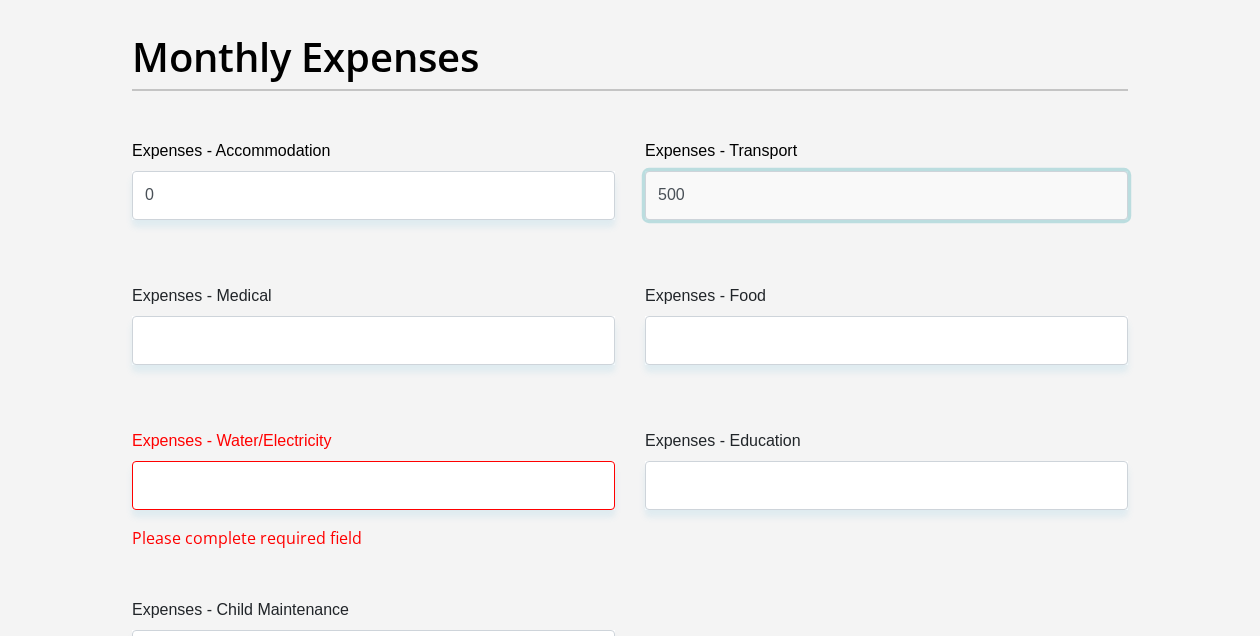 type on "500" 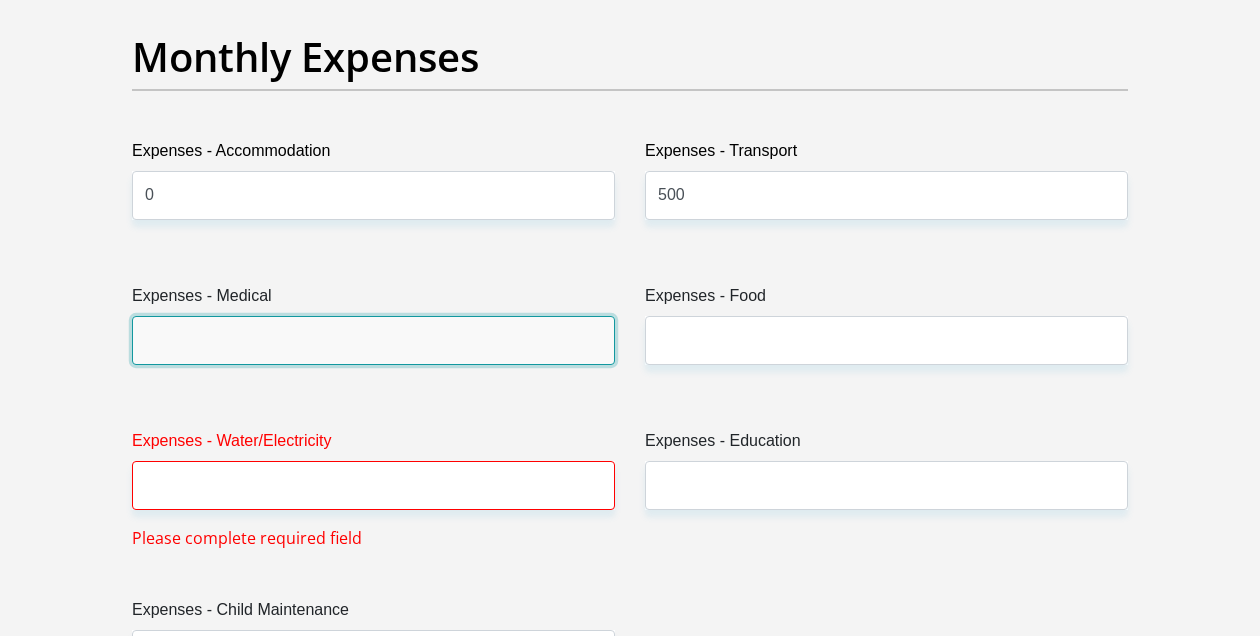 click on "Expenses - Medical" at bounding box center (373, 340) 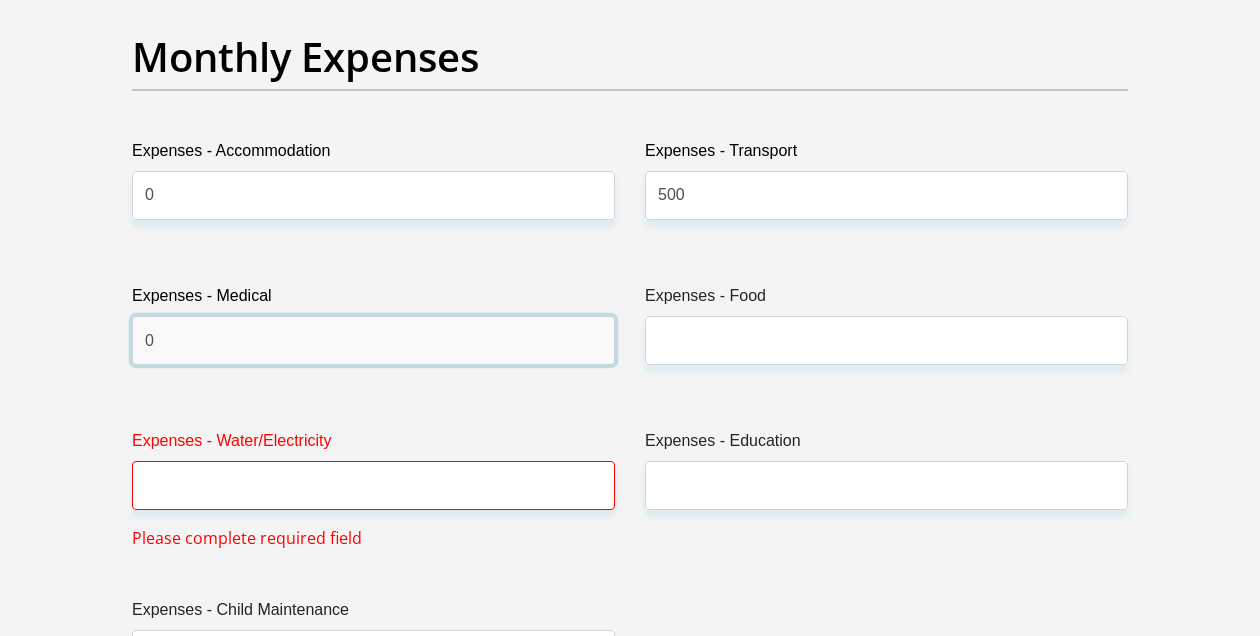 type on "0" 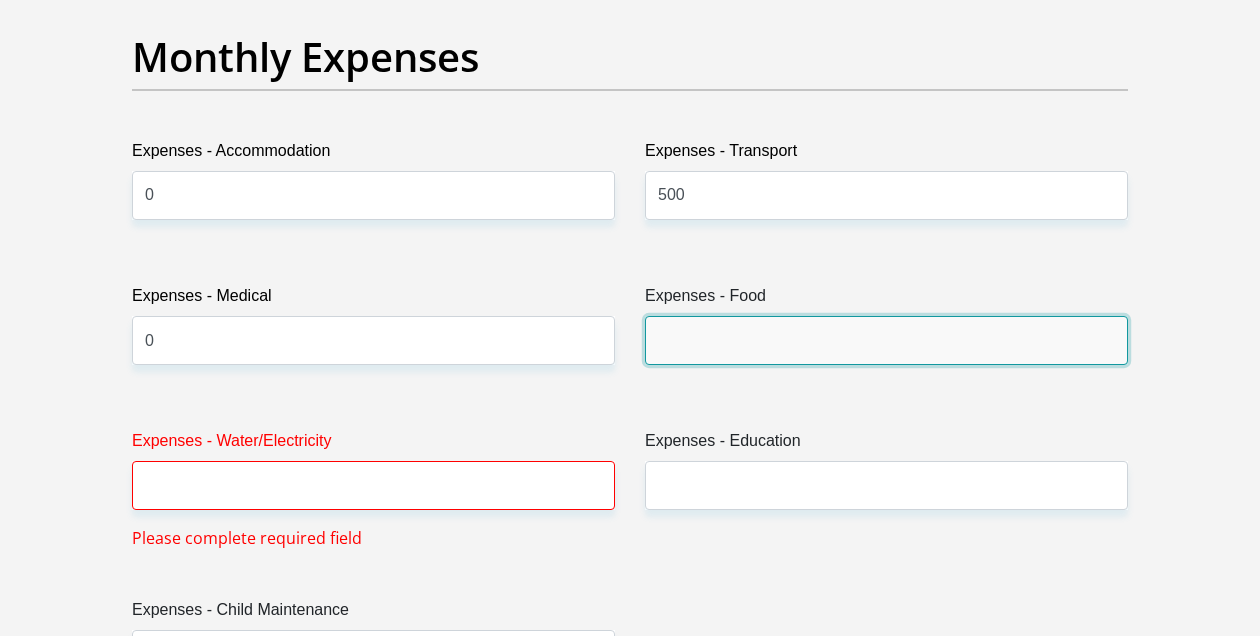click on "Expenses - Food" at bounding box center [886, 340] 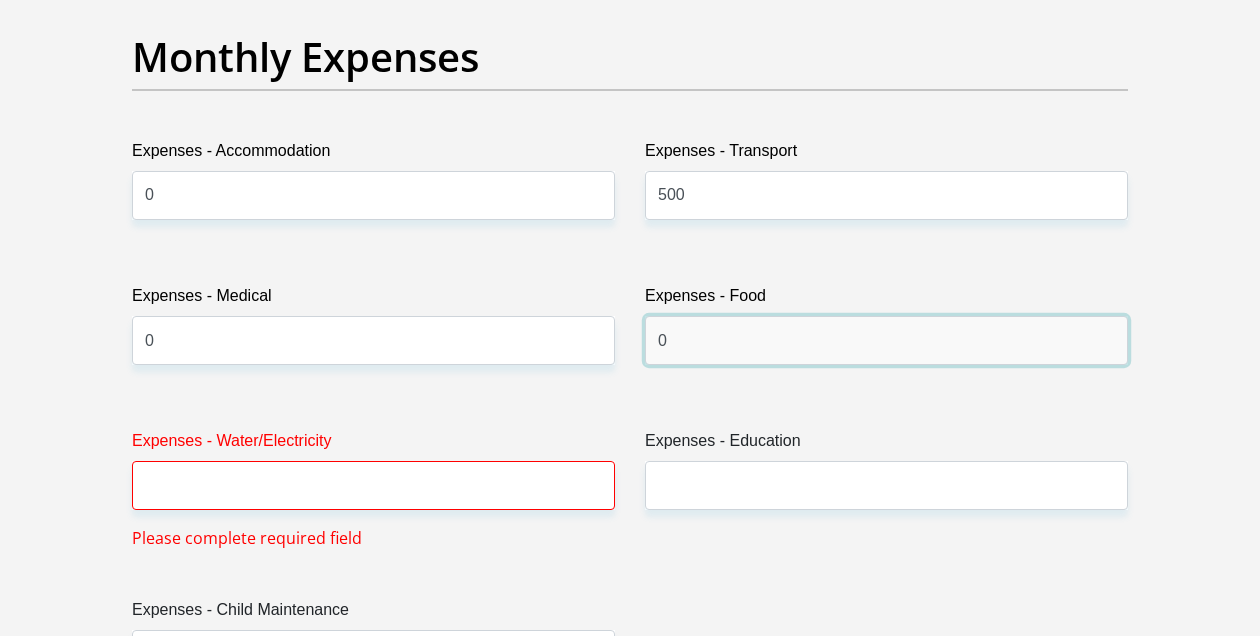 type on "0" 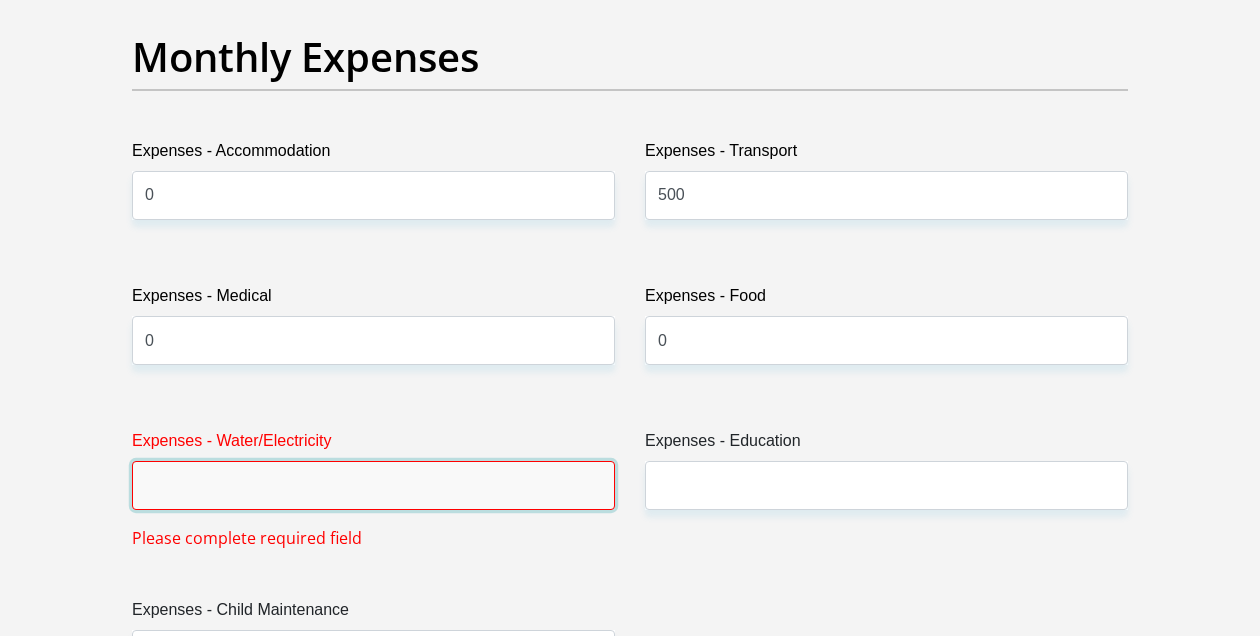 click on "Expenses - Water/Electricity" at bounding box center (373, 485) 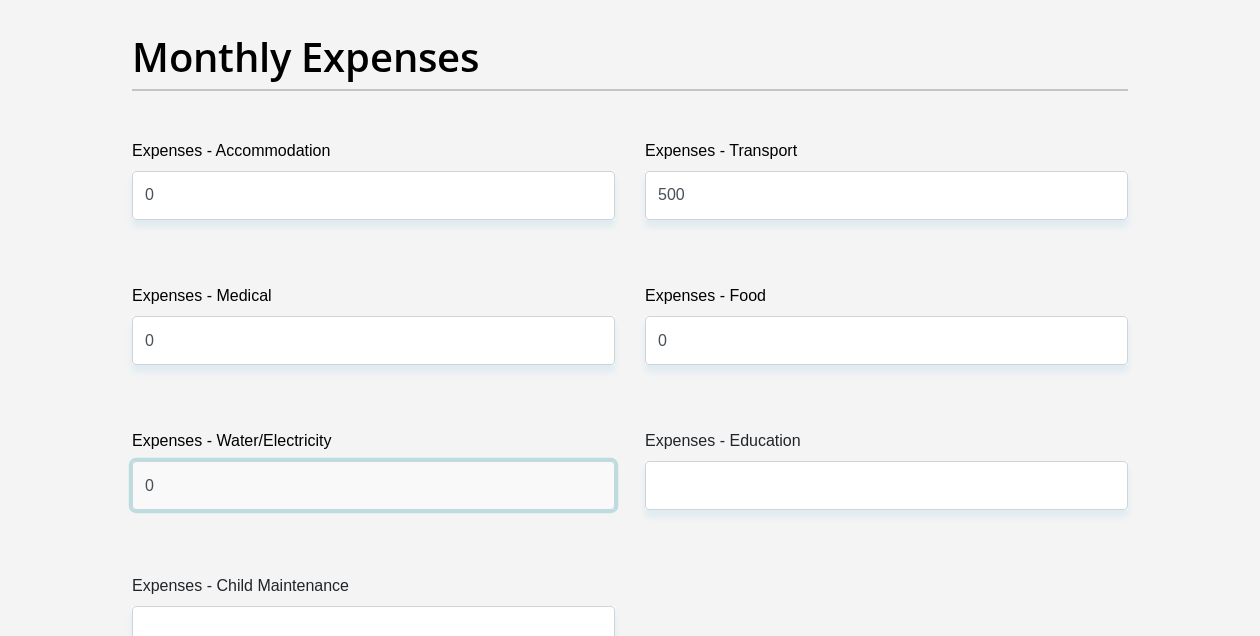 type on "0" 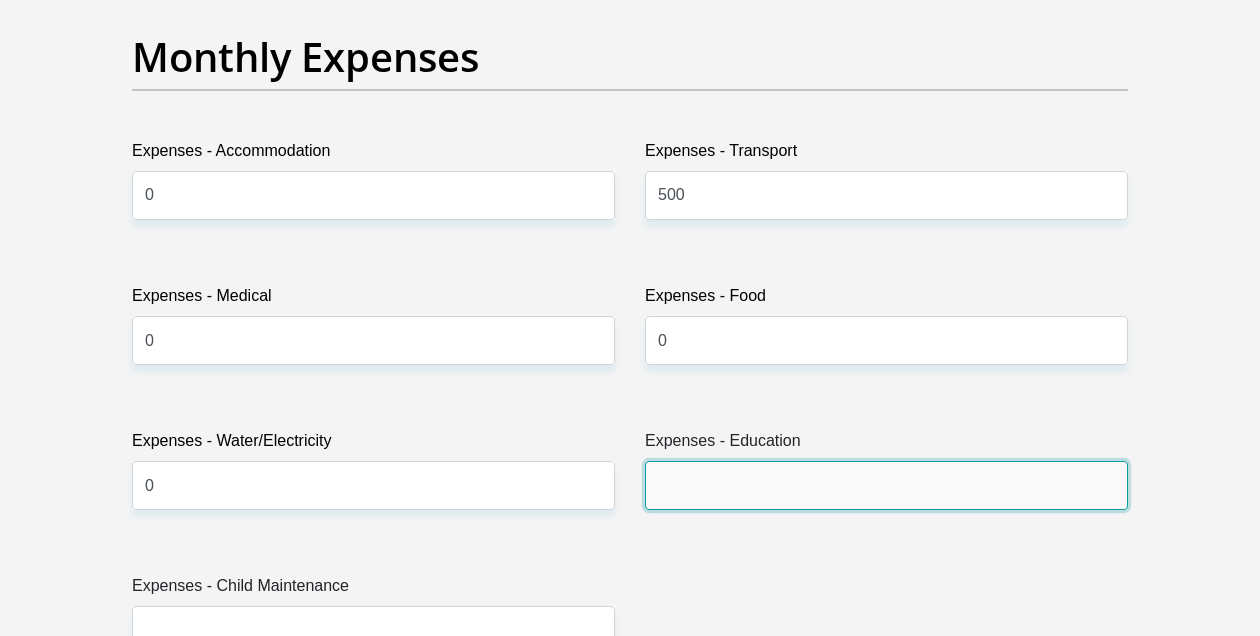 click on "Expenses - Education" at bounding box center [886, 485] 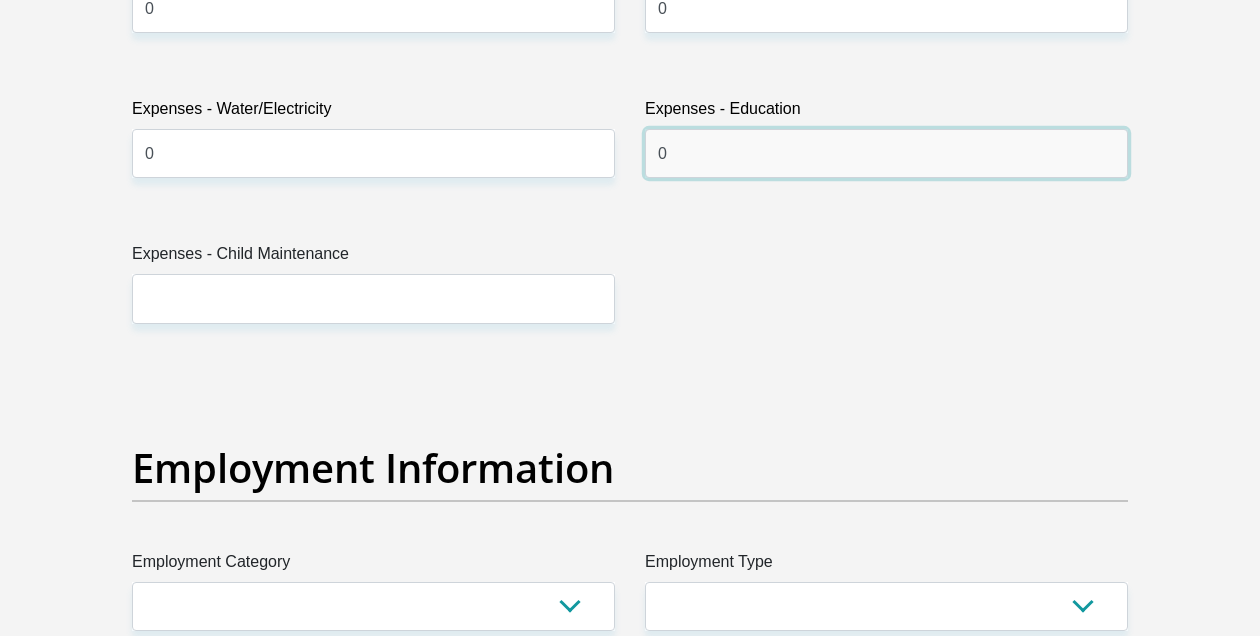 scroll, scrollTop: 3290, scrollLeft: 0, axis: vertical 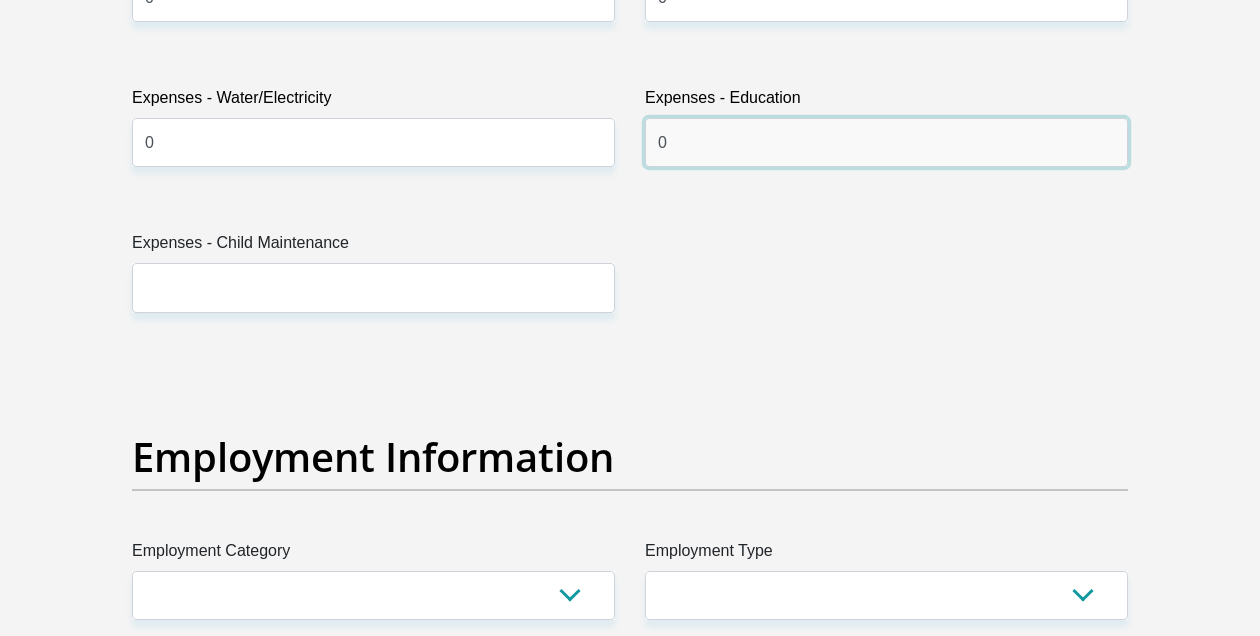 type on "0" 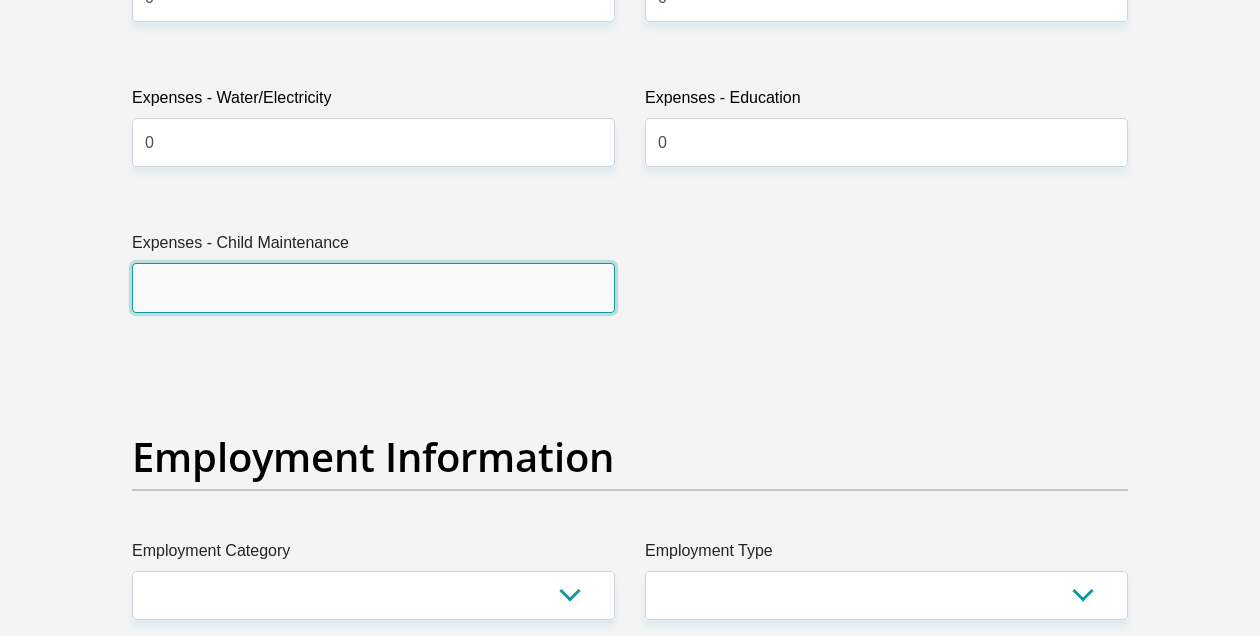 click on "Expenses - Child Maintenance" at bounding box center [373, 287] 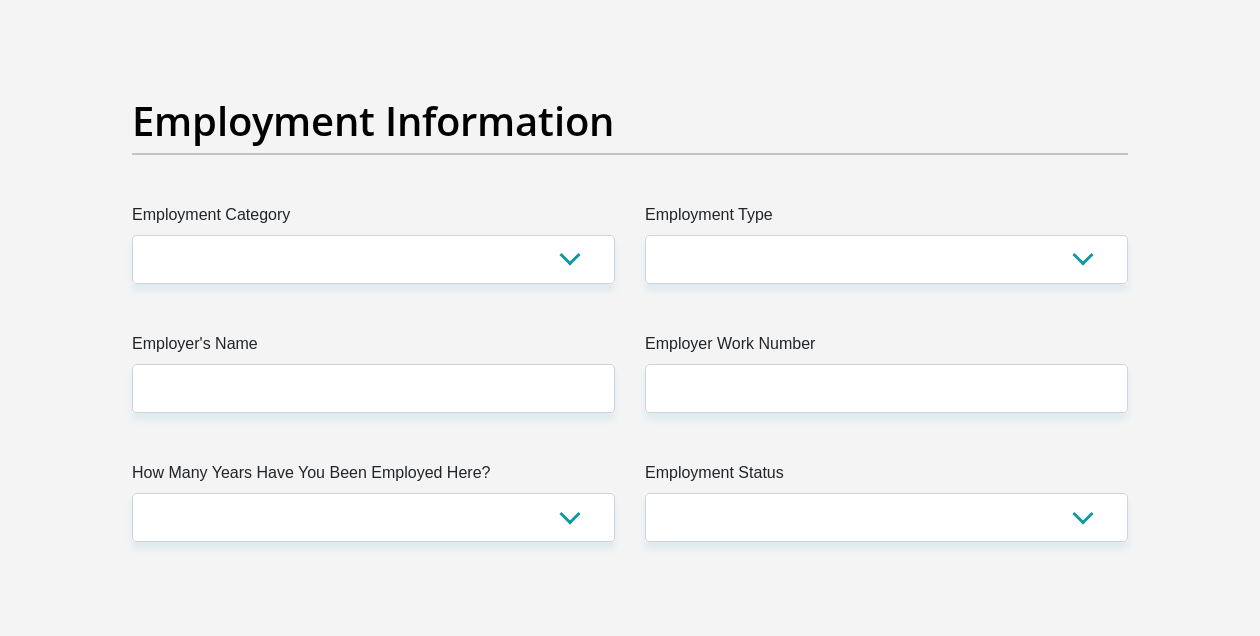 scroll, scrollTop: 3650, scrollLeft: 0, axis: vertical 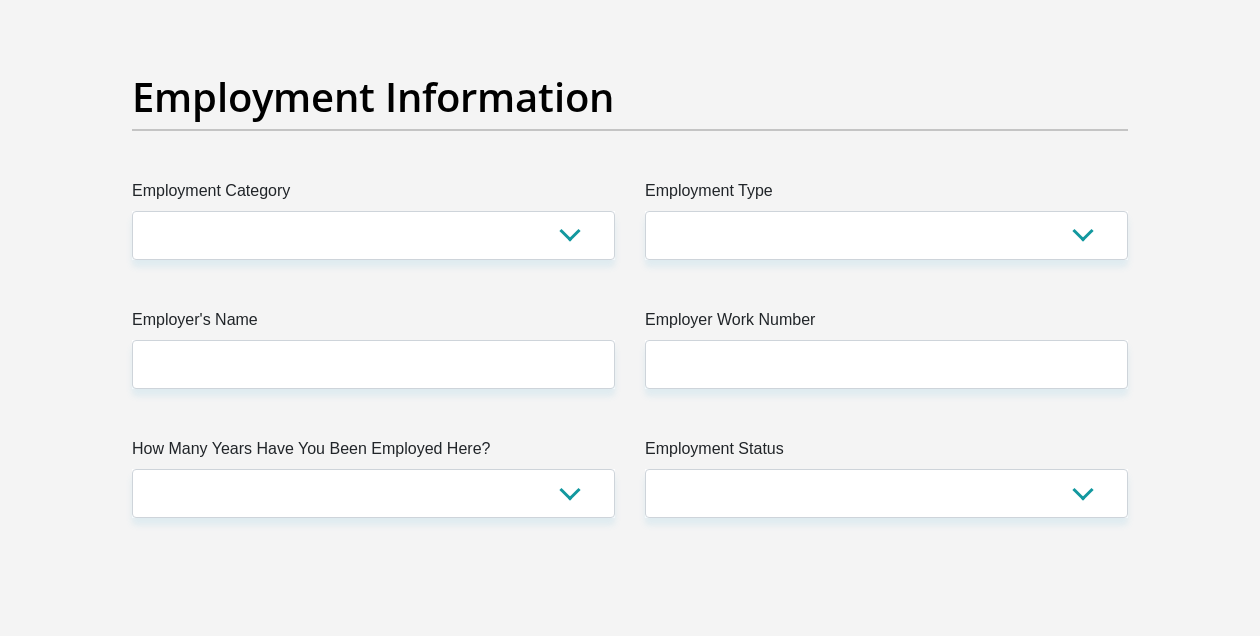 type on "0" 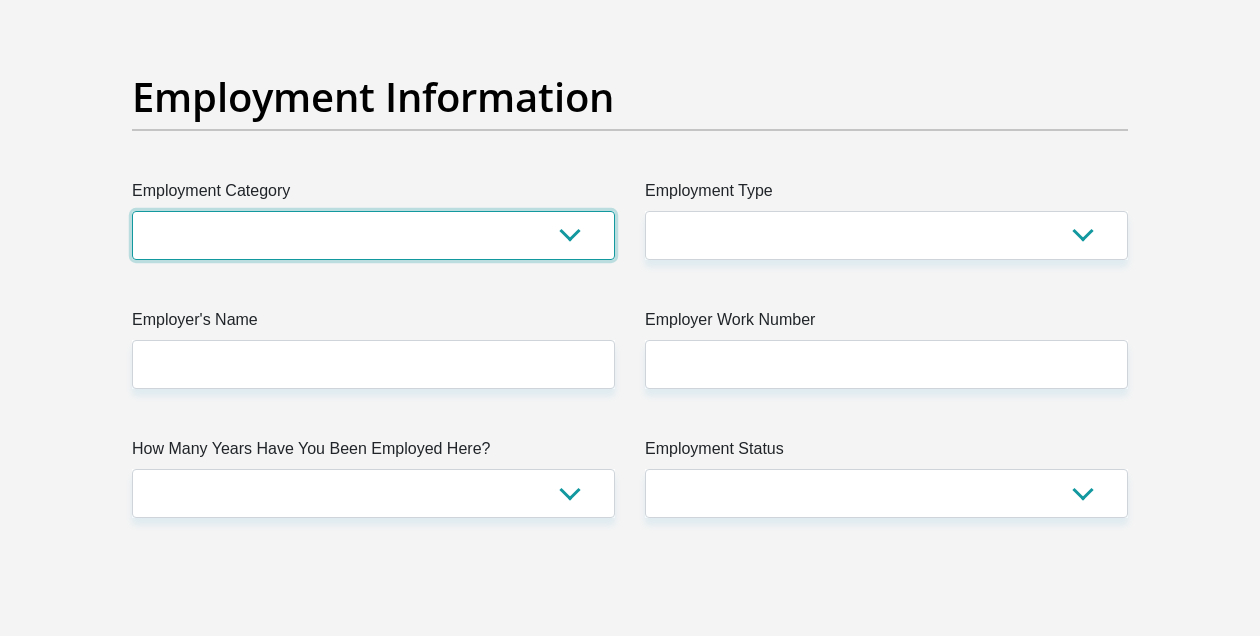 click on "AGRICULTURE
ALCOHOL & TOBACCO
CONSTRUCTION MATERIALS
METALLURGY
EQUIPMENT FOR RENEWABLE ENERGY
SPECIALIZED CONTRACTORS
CAR
GAMING (INCL. INTERNET
OTHER WHOLESALE
UNLICENSED PHARMACEUTICALS
CURRENCY EXCHANGE HOUSES
OTHER FINANCIAL INSTITUTIONS & INSURANCE
REAL ESTATE AGENTS
OIL & GAS
OTHER MATERIALS (E.G. IRON ORE)
PRECIOUS STONES & PRECIOUS METALS
POLITICAL ORGANIZATIONS
RELIGIOUS ORGANIZATIONS(NOT SECTS)
ACTI. HAVING BUSINESS DEAL WITH PUBLIC ADMINISTRATION
LAUNDROMATS" at bounding box center [373, 235] 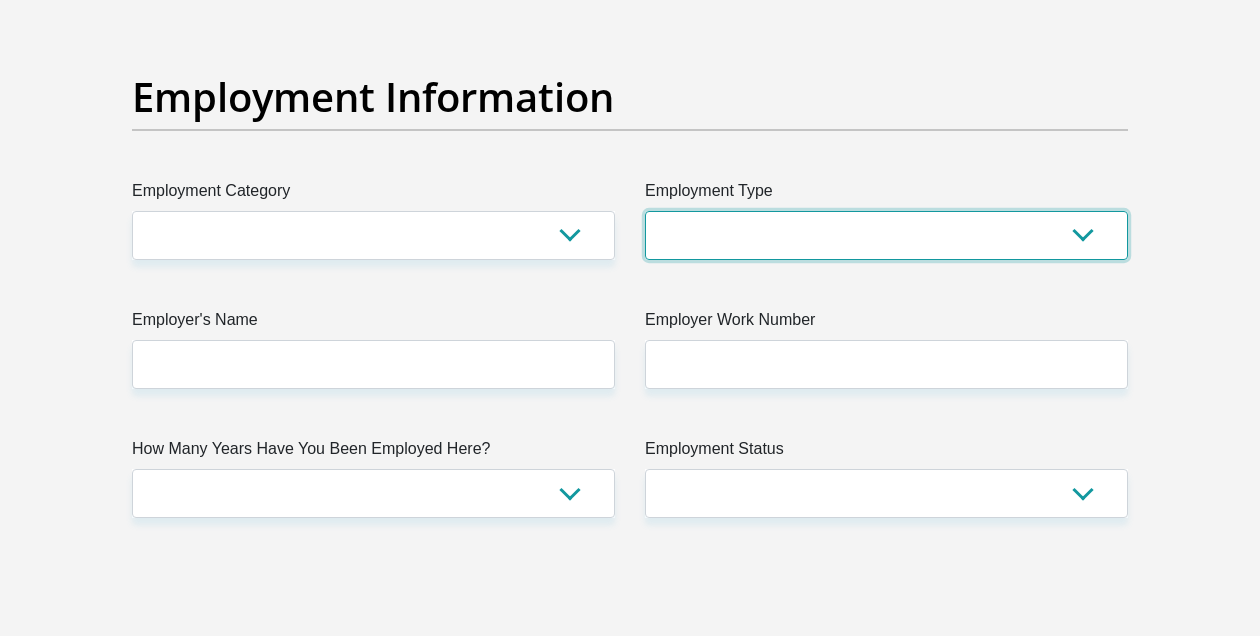 click on "College/Lecturer
Craft Seller
Creative
Driver
Executive
Farmer
Forces - Non Commissioned
Forces - Officer
Hawker
Housewife
Labourer
Licenced Professional
Manager
Miner
Non Licenced Professional
Office Staff/Clerk
Outside Worker
Pensioner
Permanent Teacher
Production/Manufacturing
Sales
Self-Employed
Semi-Professional Worker
Service Industry  Social Worker  Student" at bounding box center [886, 235] 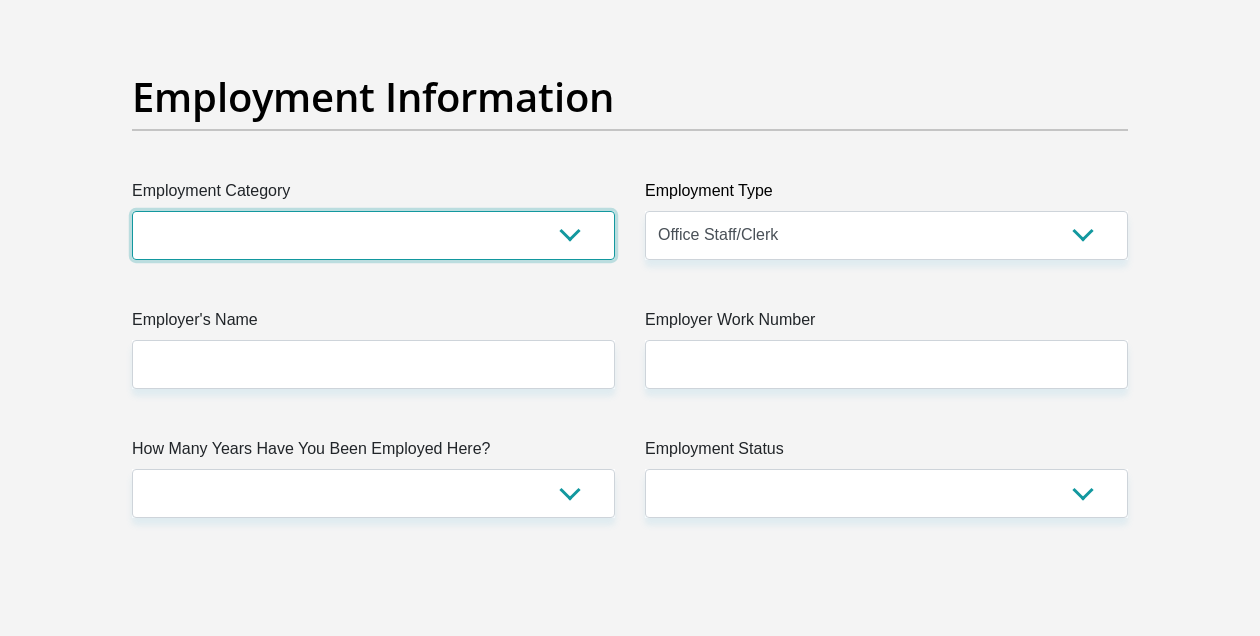 click on "AGRICULTURE
ALCOHOL & TOBACCO
CONSTRUCTION MATERIALS
METALLURGY
EQUIPMENT FOR RENEWABLE ENERGY
SPECIALIZED CONTRACTORS
CAR
GAMING (INCL. INTERNET
OTHER WHOLESALE
UNLICENSED PHARMACEUTICALS
CURRENCY EXCHANGE HOUSES
OTHER FINANCIAL INSTITUTIONS & INSURANCE
REAL ESTATE AGENTS
OIL & GAS
OTHER MATERIALS (E.G. IRON ORE)
PRECIOUS STONES & PRECIOUS METALS
POLITICAL ORGANIZATIONS
RELIGIOUS ORGANIZATIONS(NOT SECTS)
ACTI. HAVING BUSINESS DEAL WITH PUBLIC ADMINISTRATION
LAUNDROMATS" at bounding box center [373, 235] 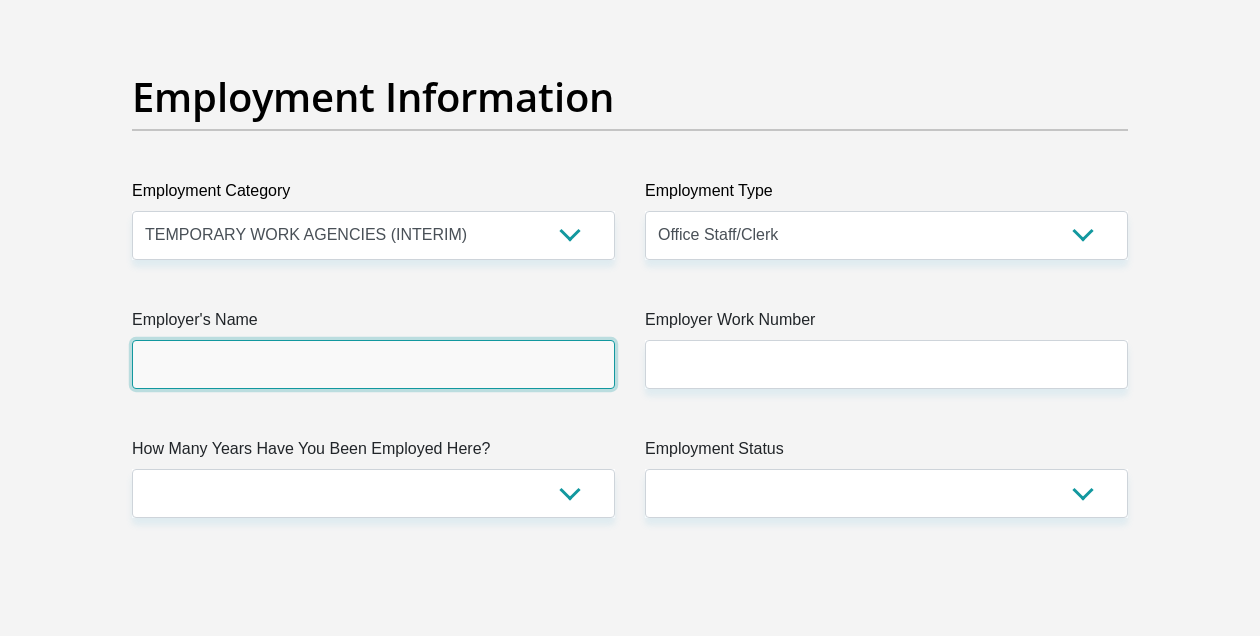 click on "Employer's Name" at bounding box center (373, 364) 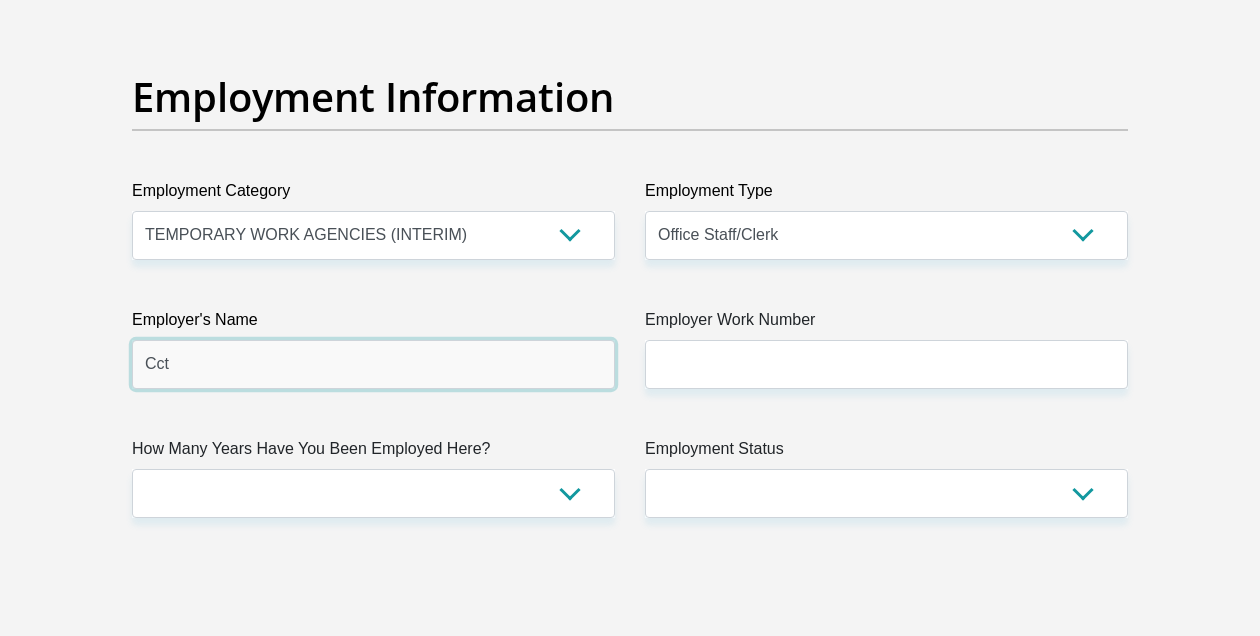 type on "Cct" 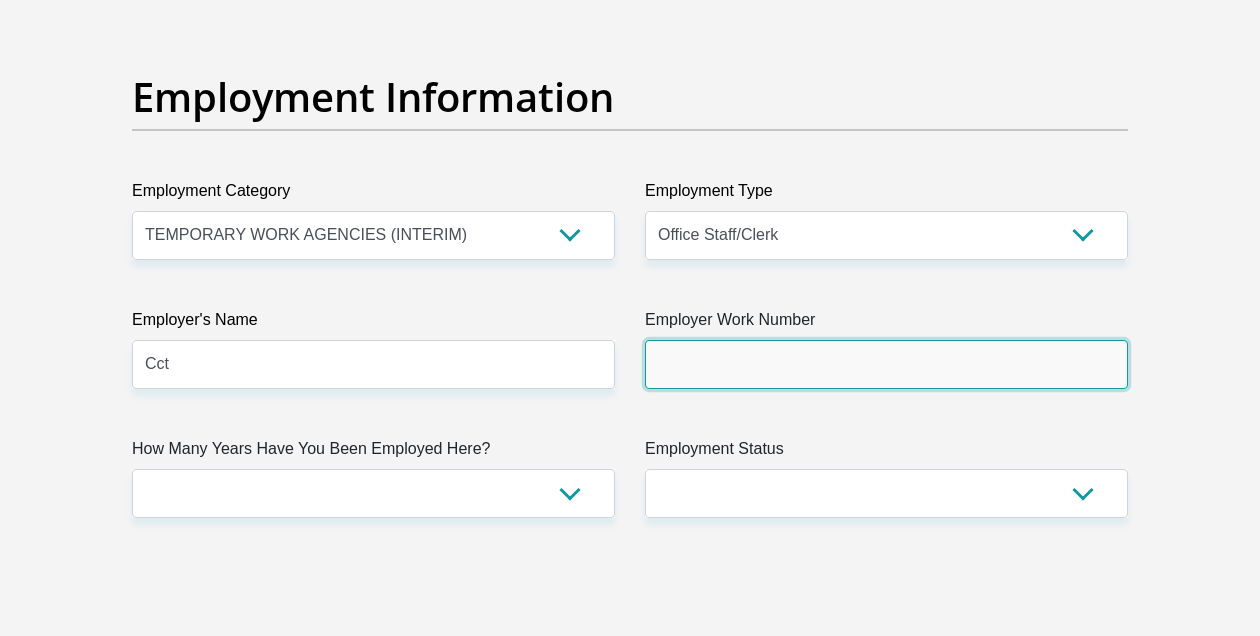 click on "Employer Work Number" at bounding box center [886, 364] 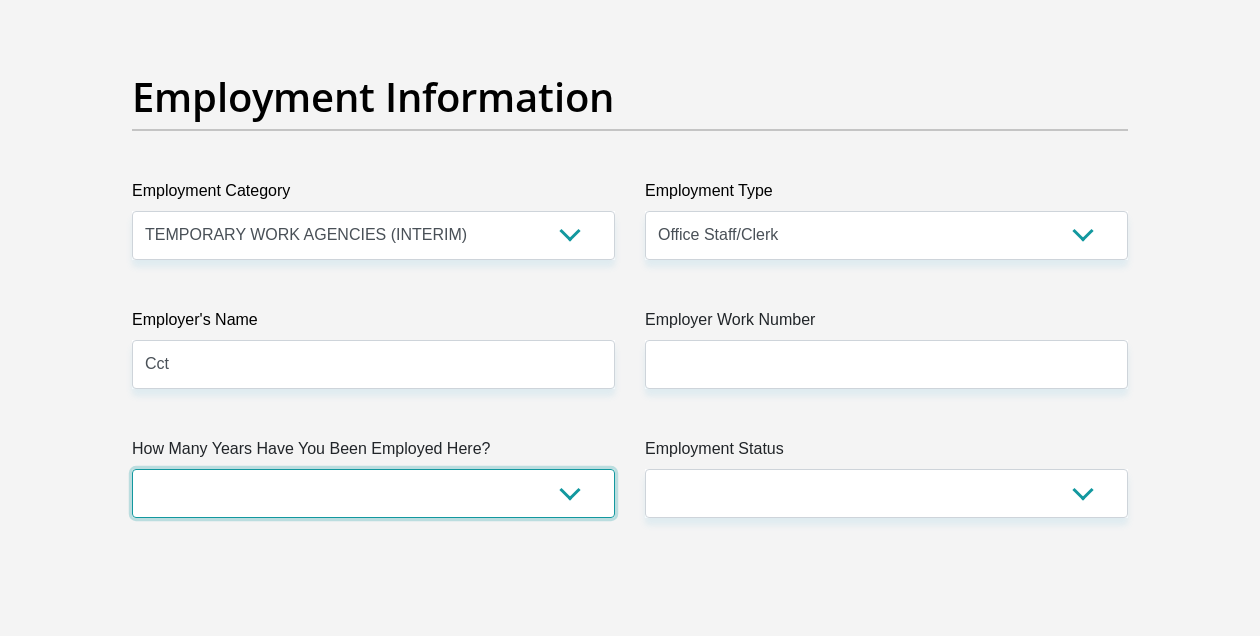 click on "less than 1 year
1-3 years
3-5 years
5+ years" at bounding box center [373, 493] 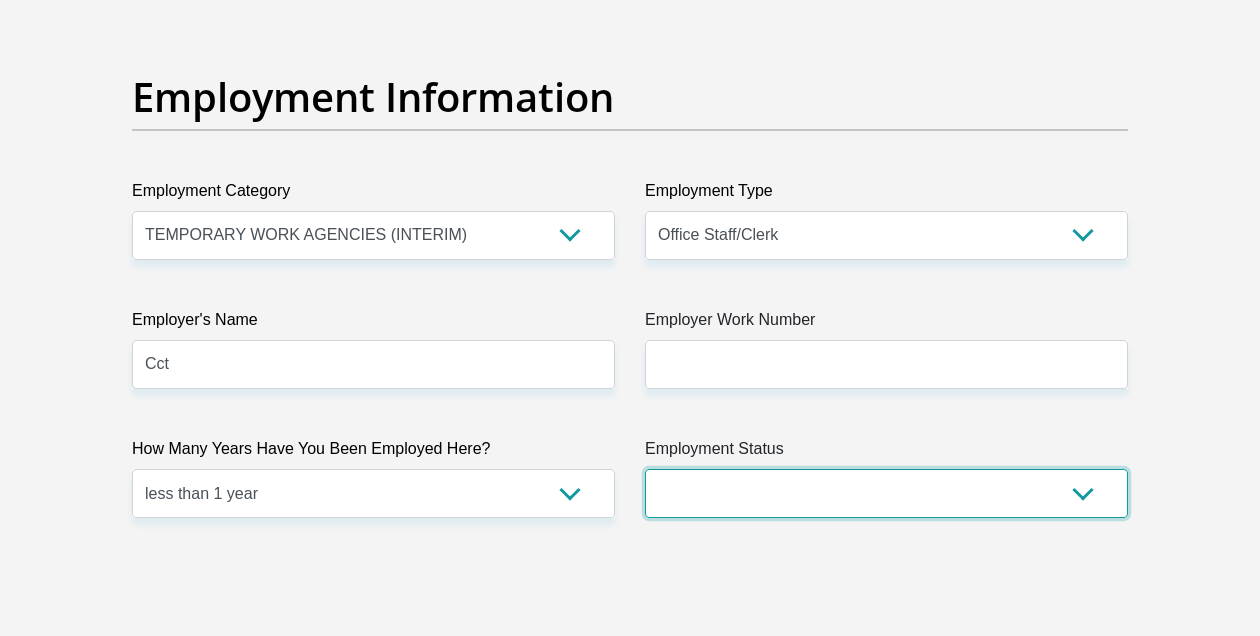 click on "Permanent/Full-time
Part-time/Casual
Contract Worker
Self-Employed
Housewife
Retired
Student
Medically Boarded
Disability
Unemployed" at bounding box center (886, 493) 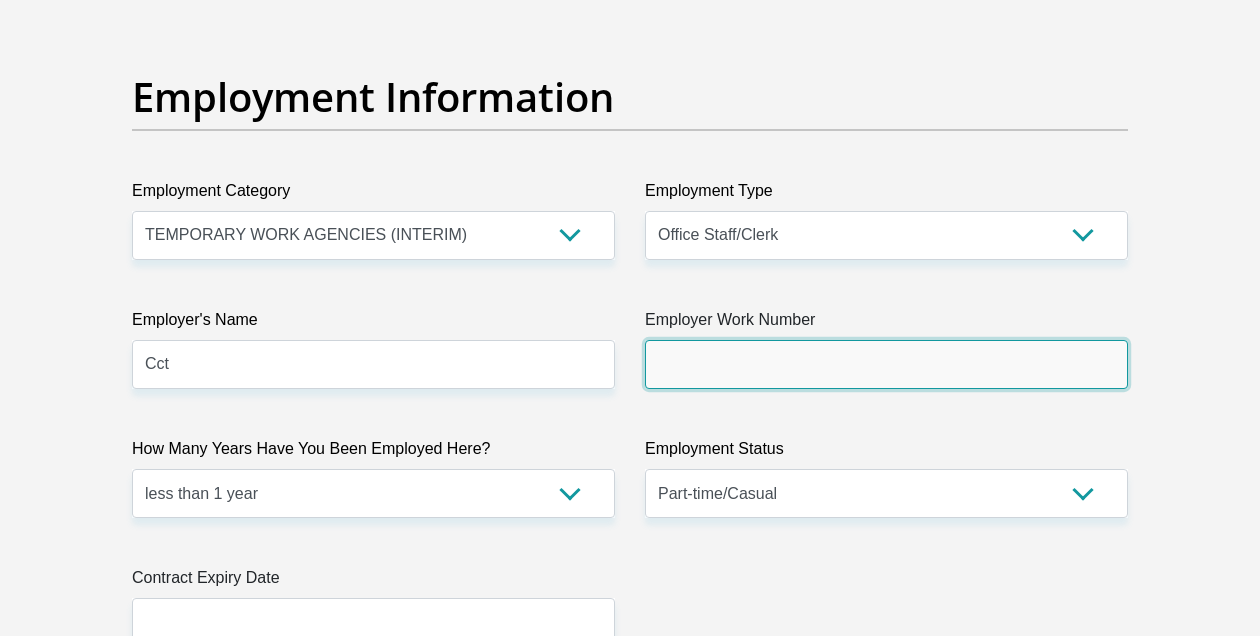 click on "Employer Work Number" at bounding box center (886, 364) 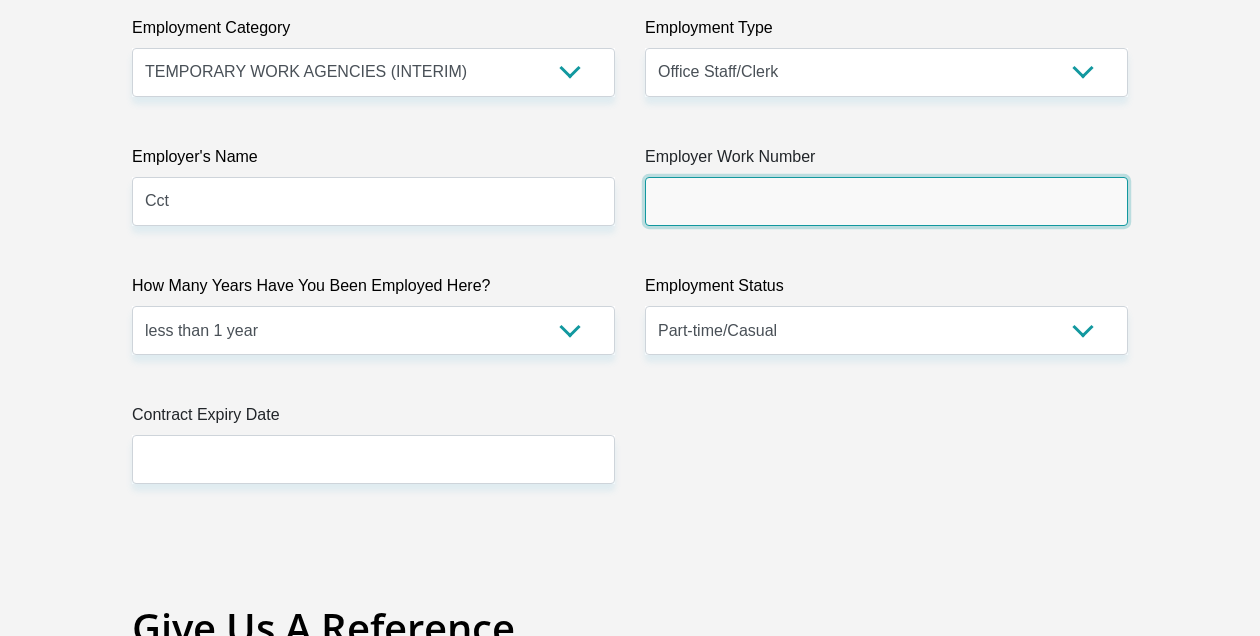 scroll, scrollTop: 3810, scrollLeft: 0, axis: vertical 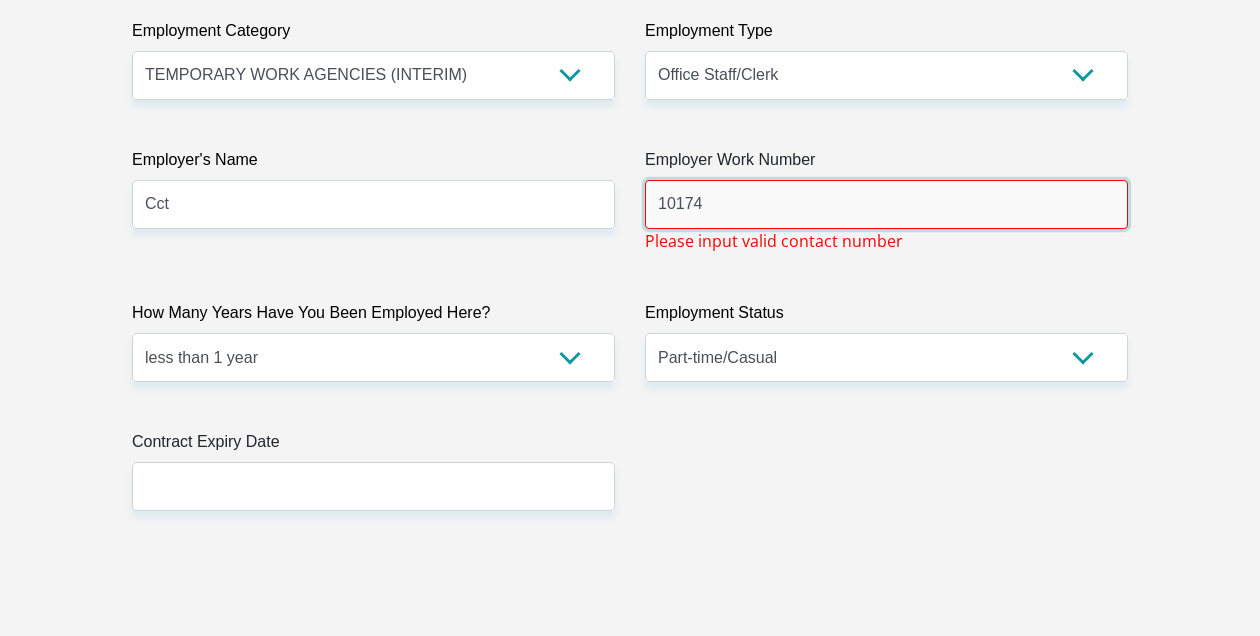 type on "10174" 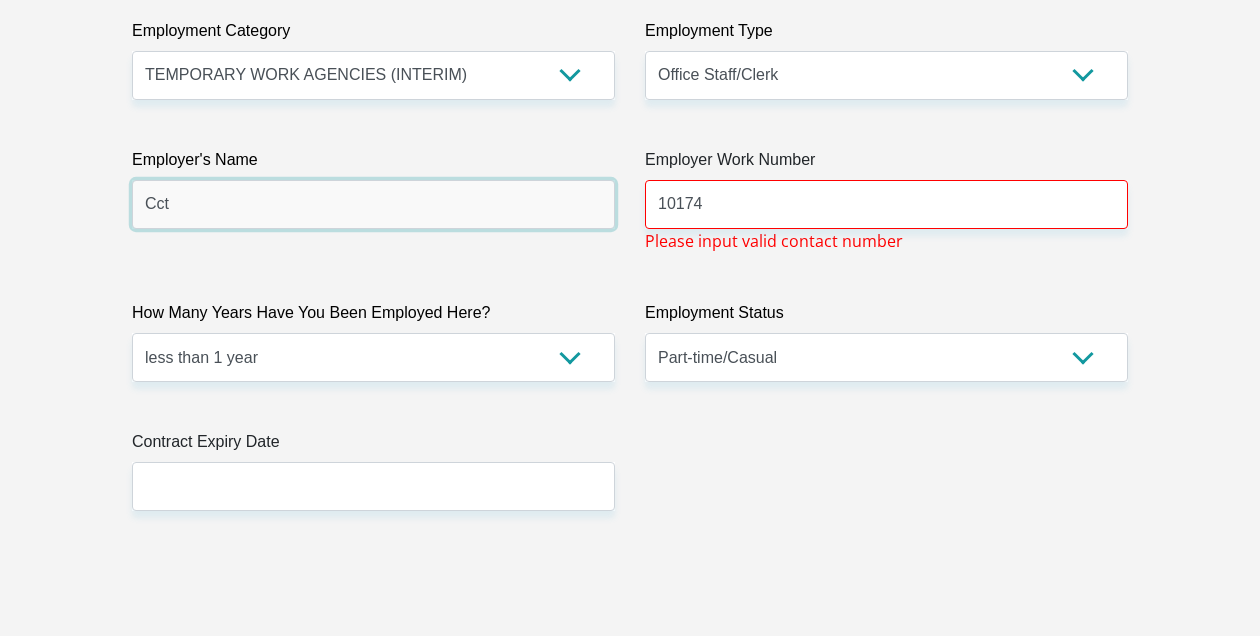 click on "Cct" at bounding box center (373, 204) 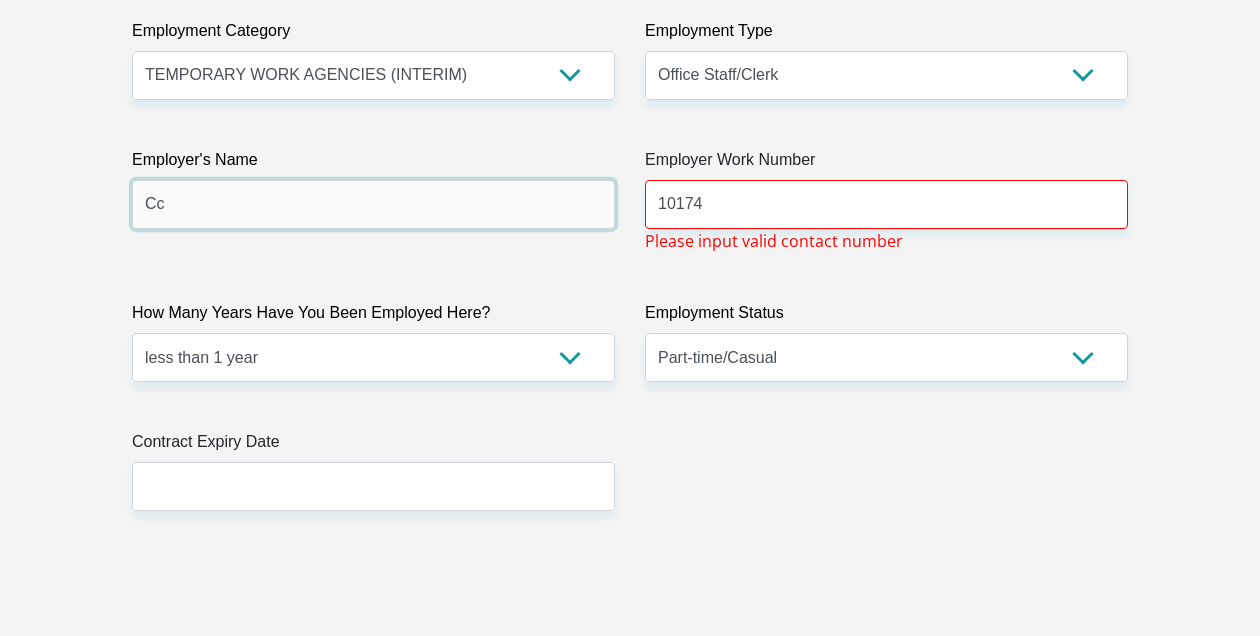 type on "C" 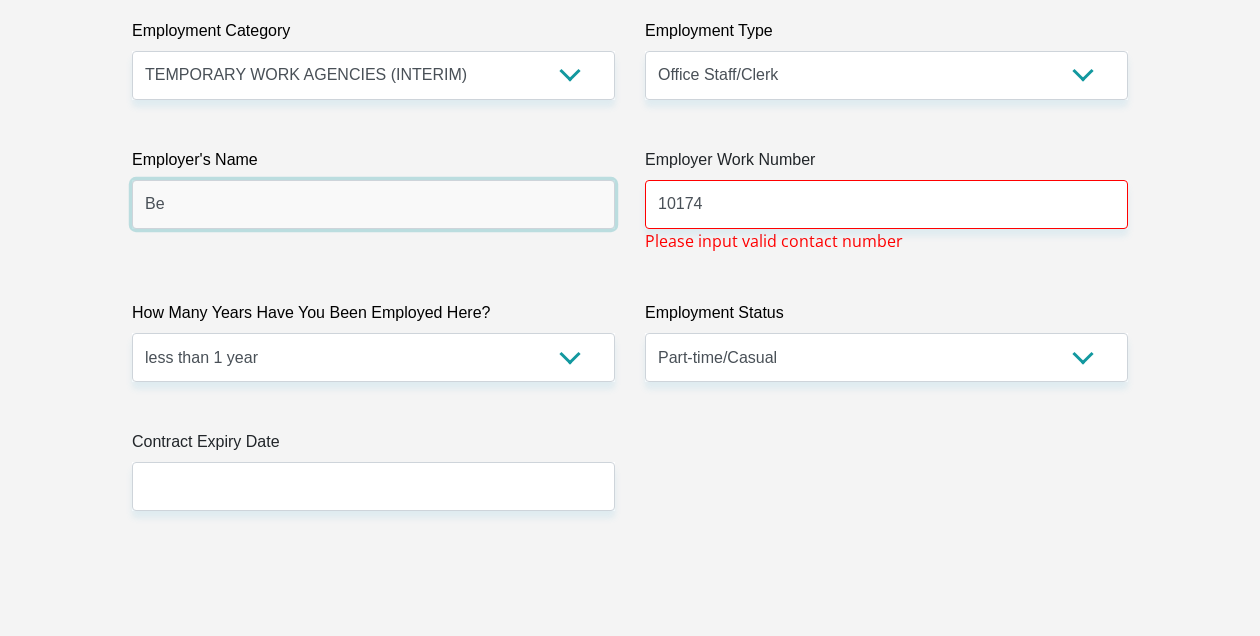 type on "B" 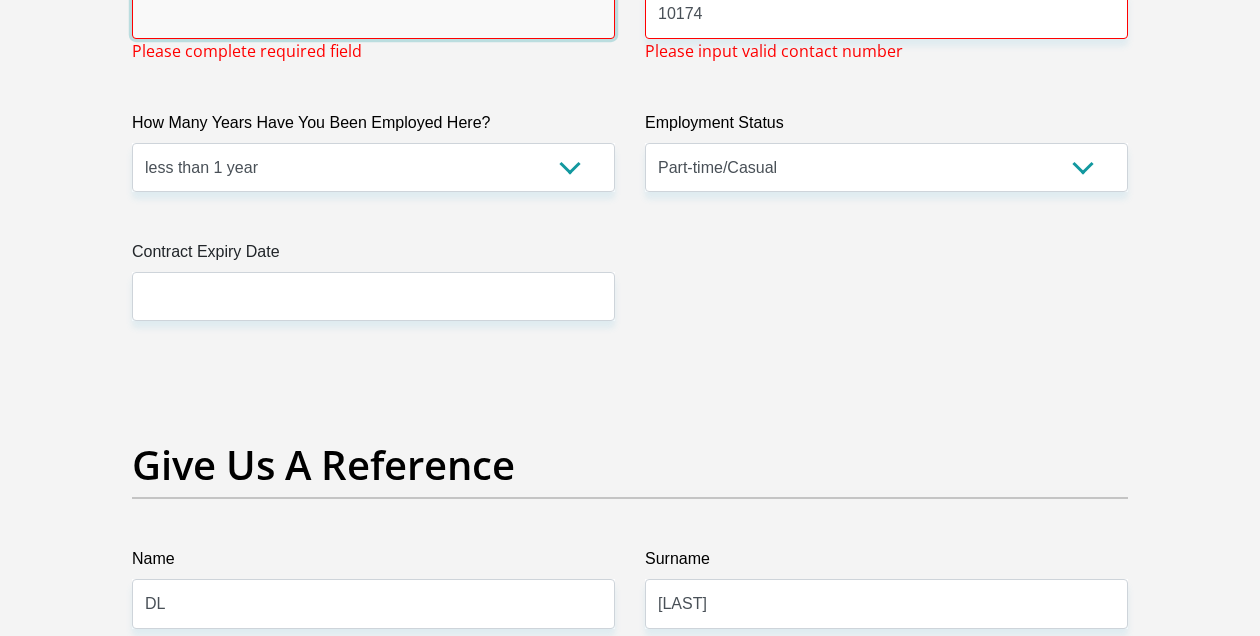scroll, scrollTop: 4005, scrollLeft: 0, axis: vertical 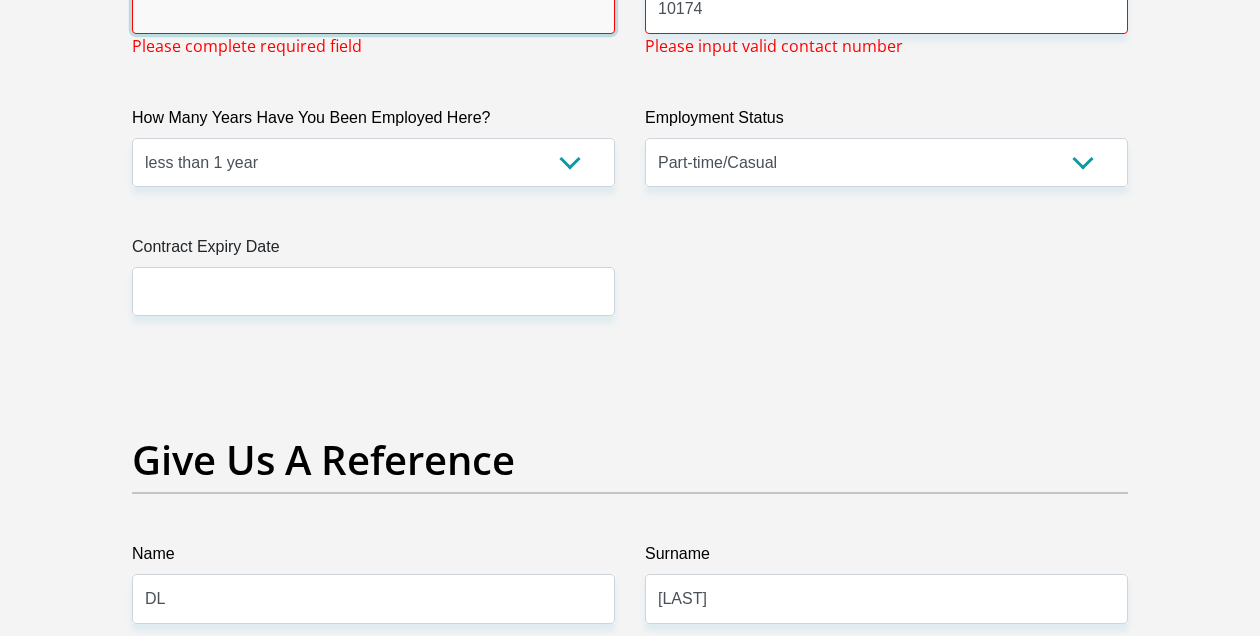 type 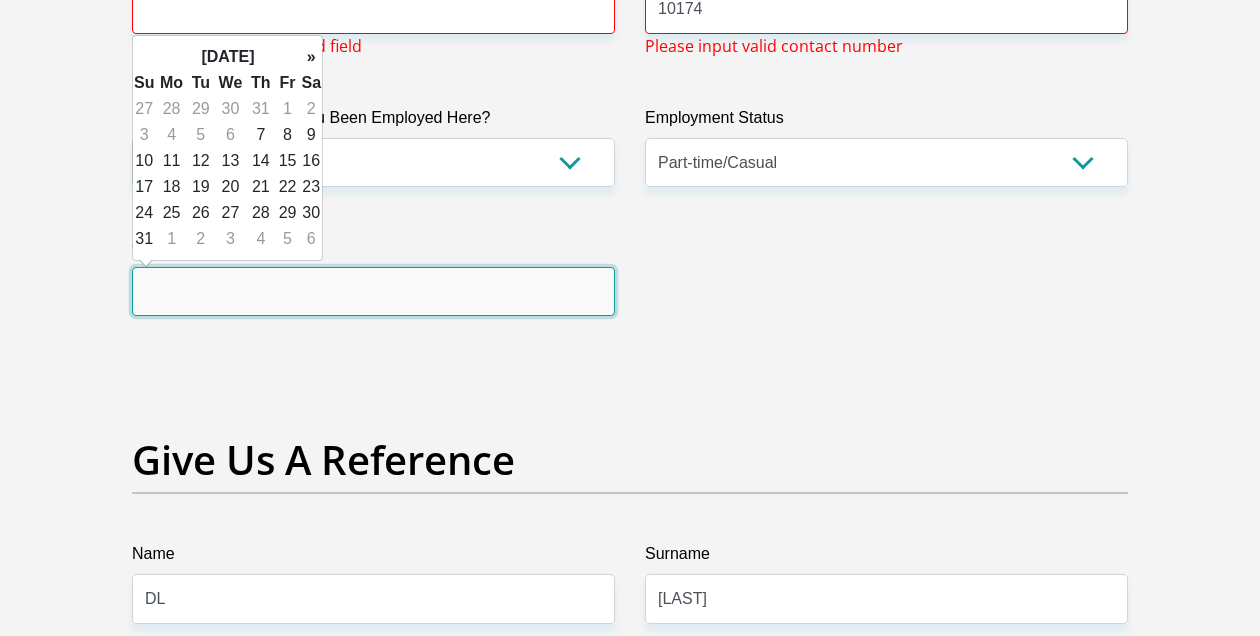 click at bounding box center (373, 291) 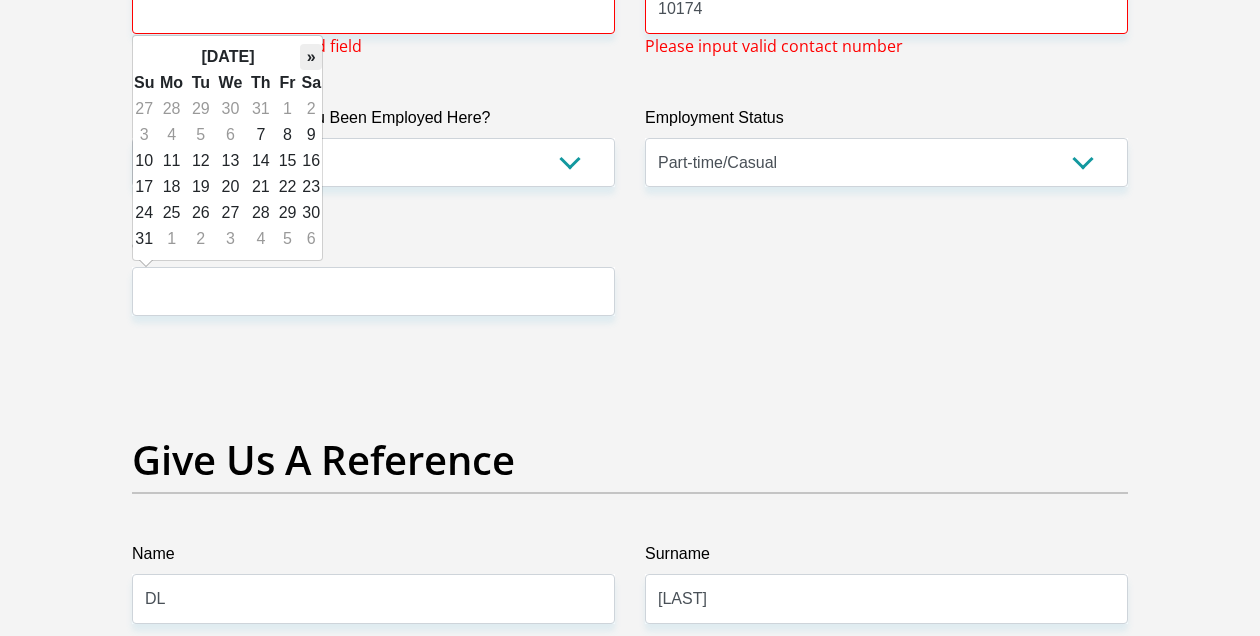 click on "»" at bounding box center (311, 57) 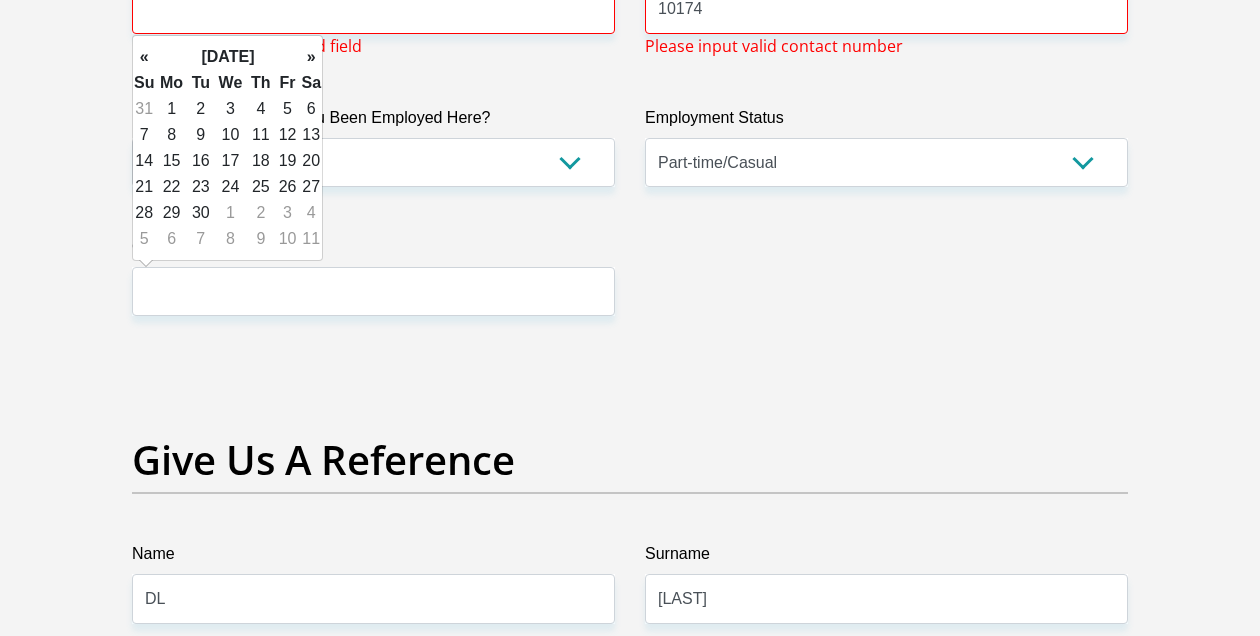 click on "»" at bounding box center [311, 57] 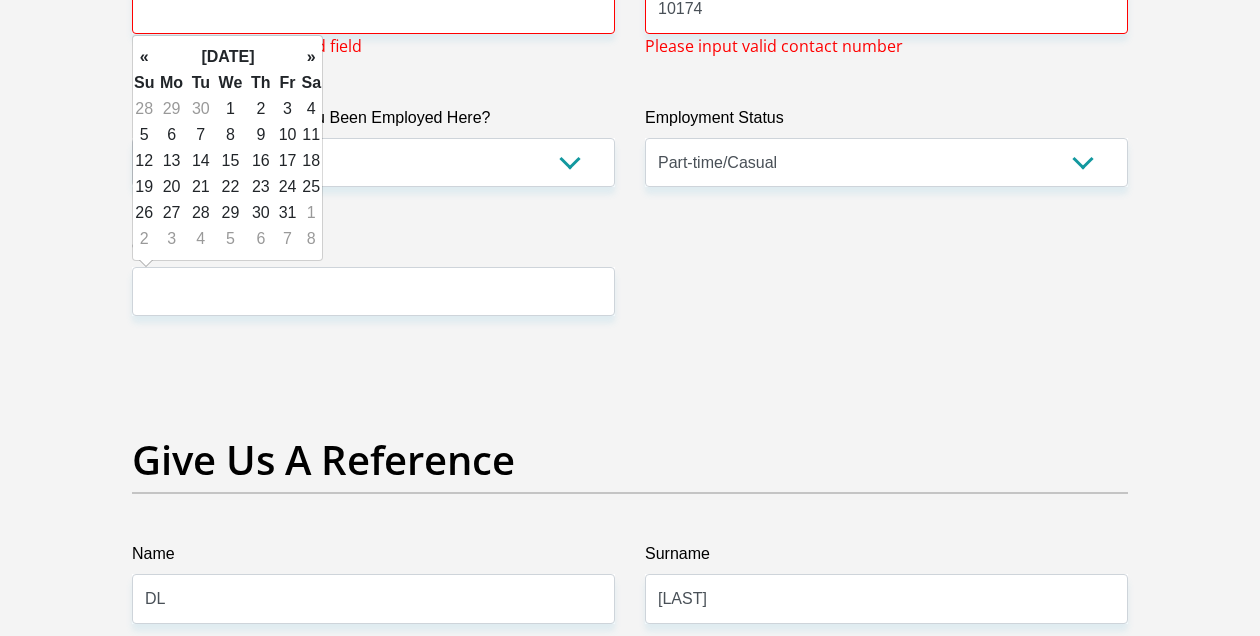 click on "»" at bounding box center [311, 57] 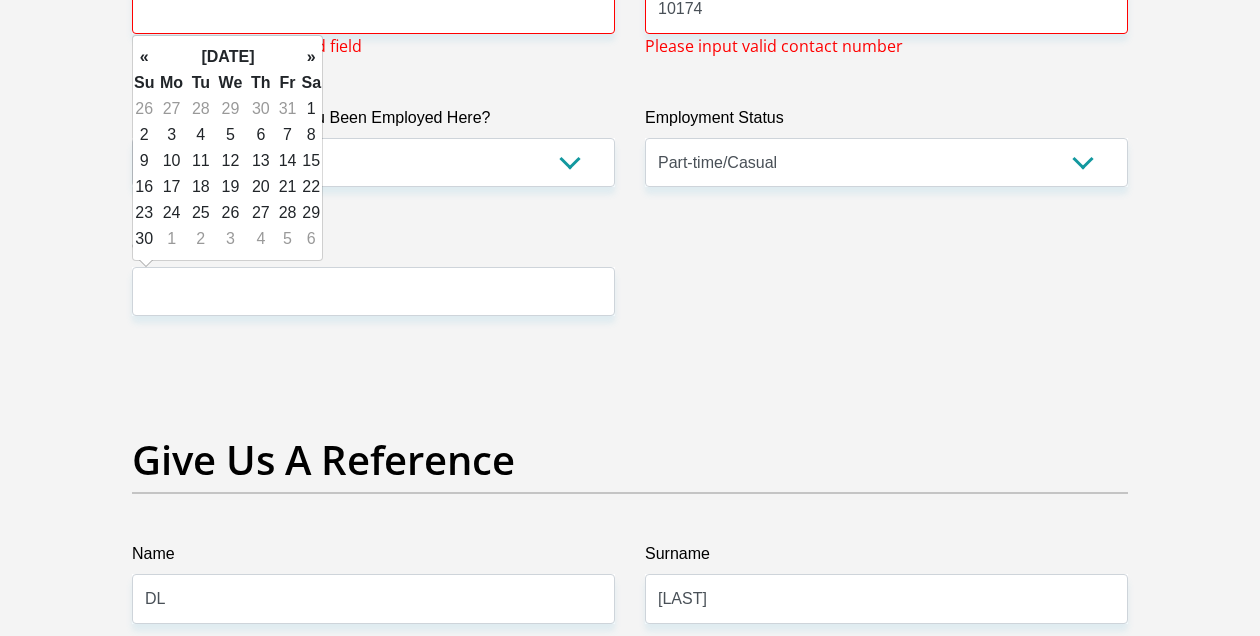 click on "»" at bounding box center [311, 57] 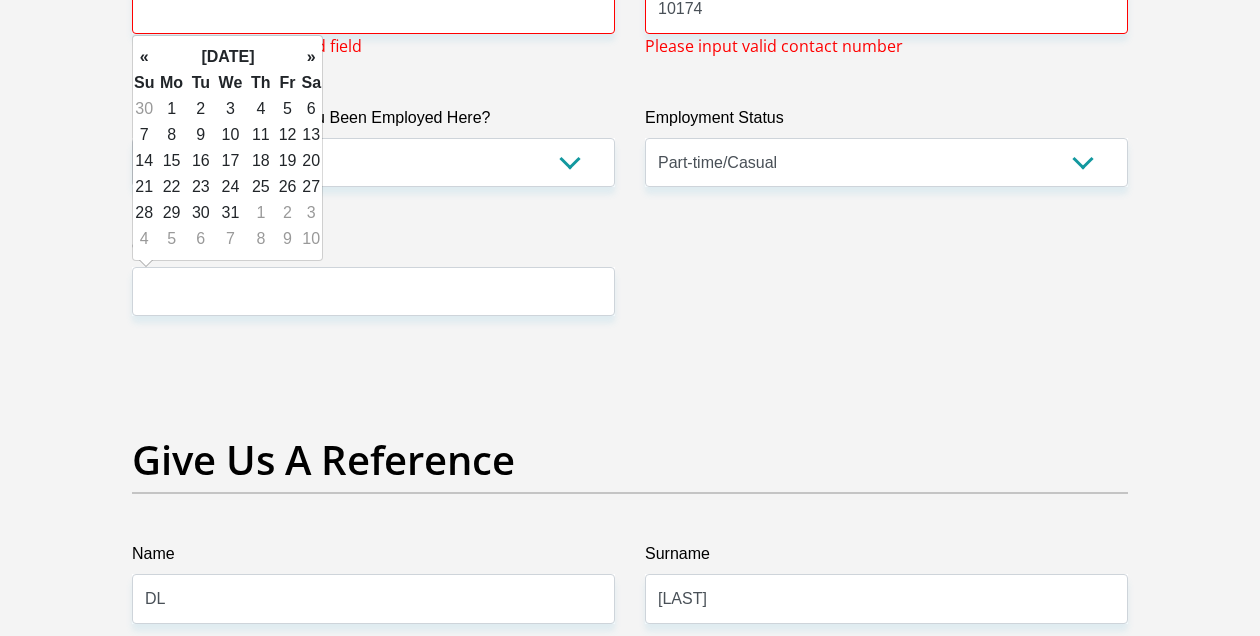 click on "»" at bounding box center [311, 57] 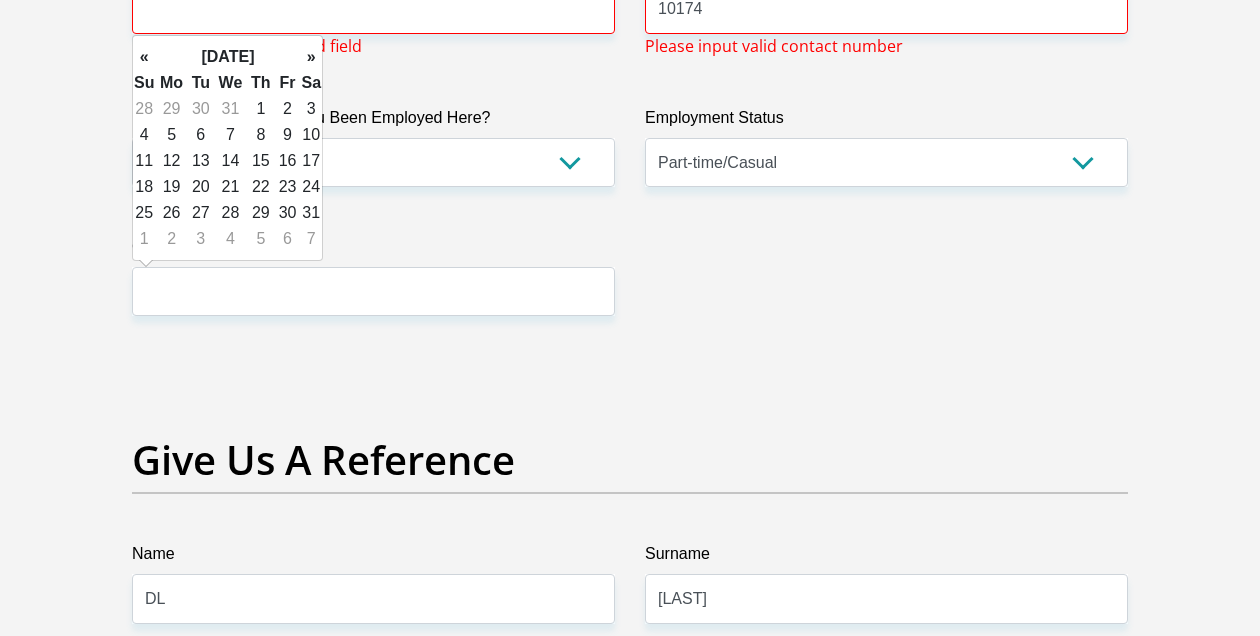 click on "»" at bounding box center (311, 57) 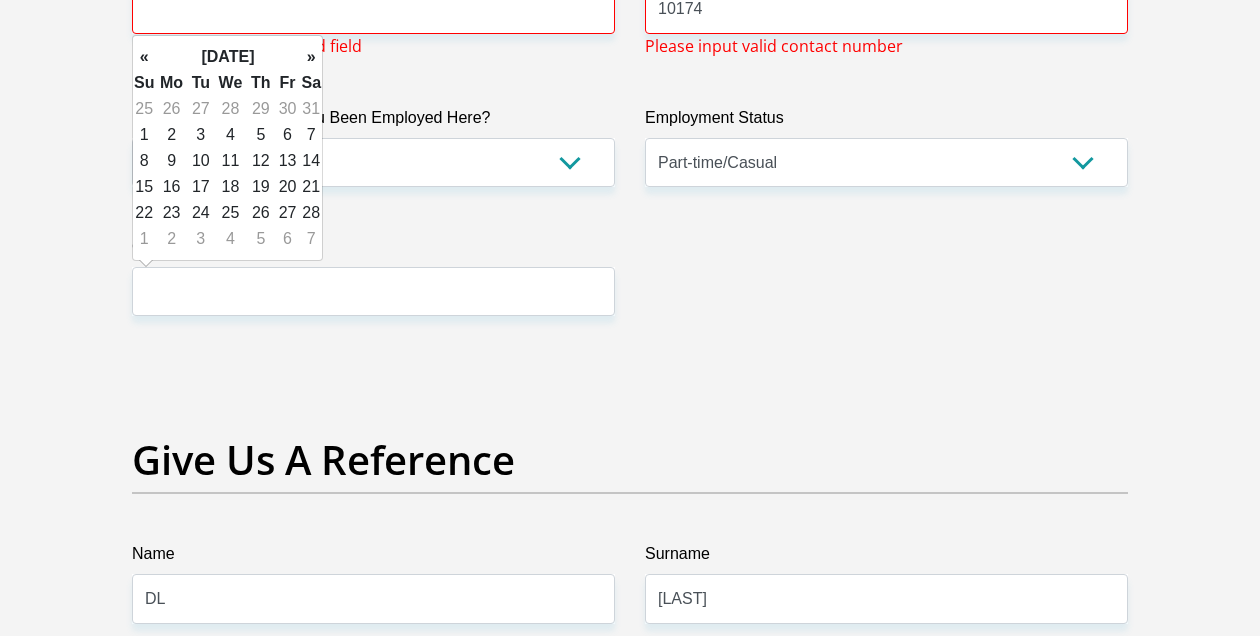 click on "»" at bounding box center (311, 57) 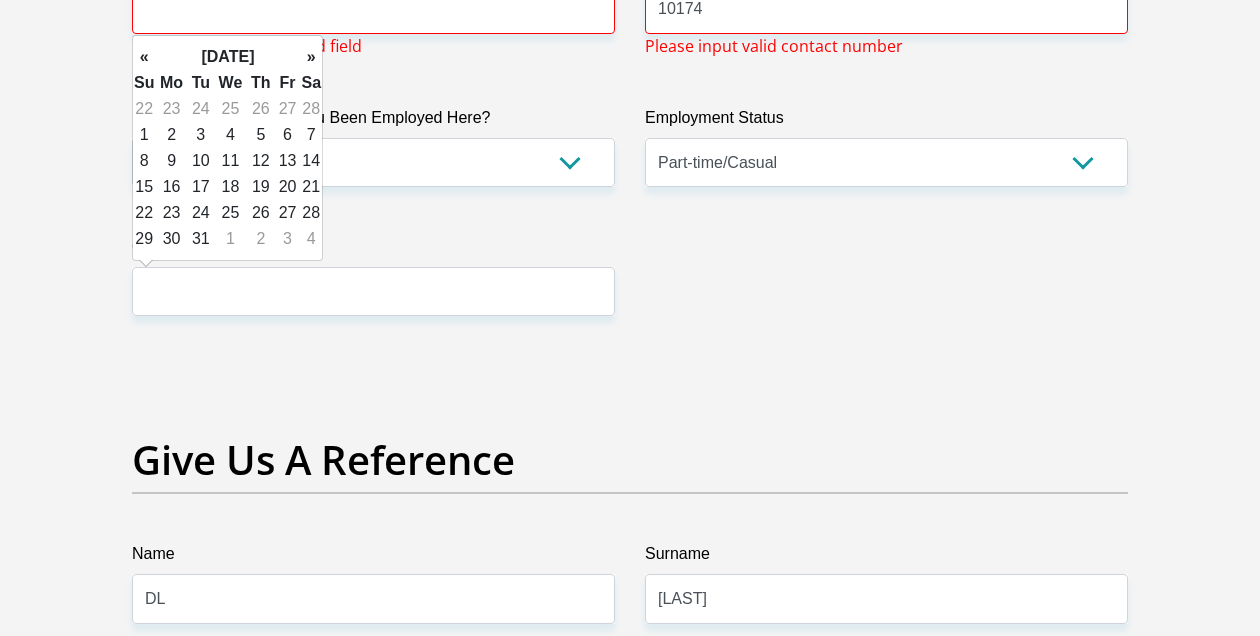 click on "»" at bounding box center [311, 57] 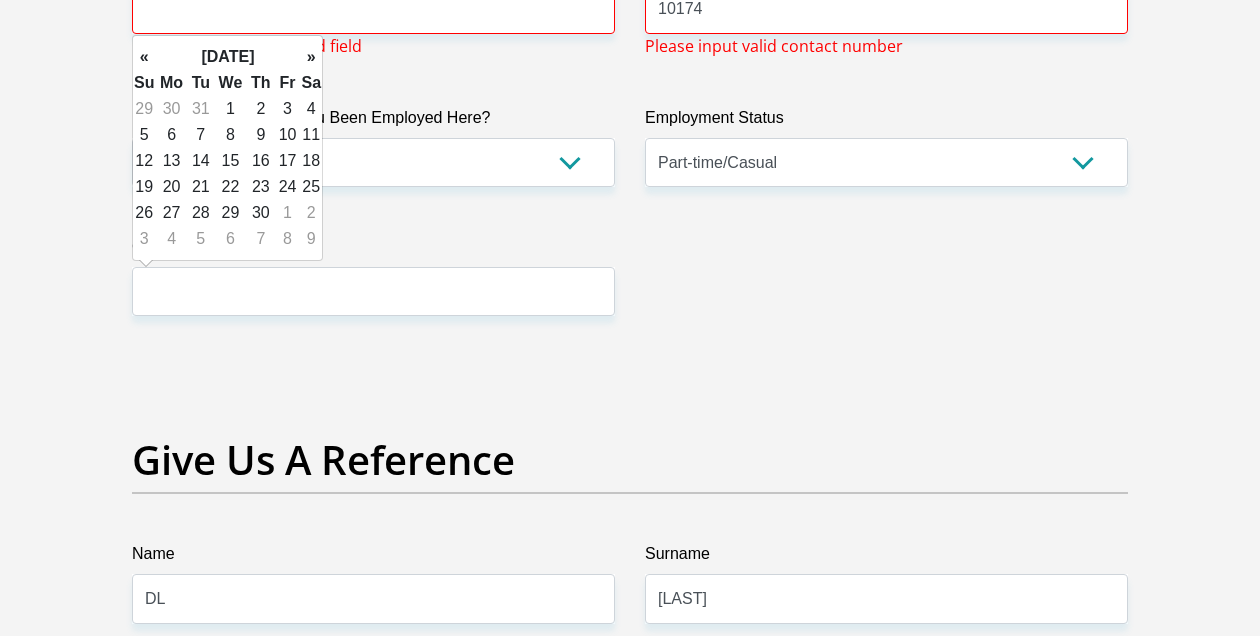 click on "»" at bounding box center [311, 57] 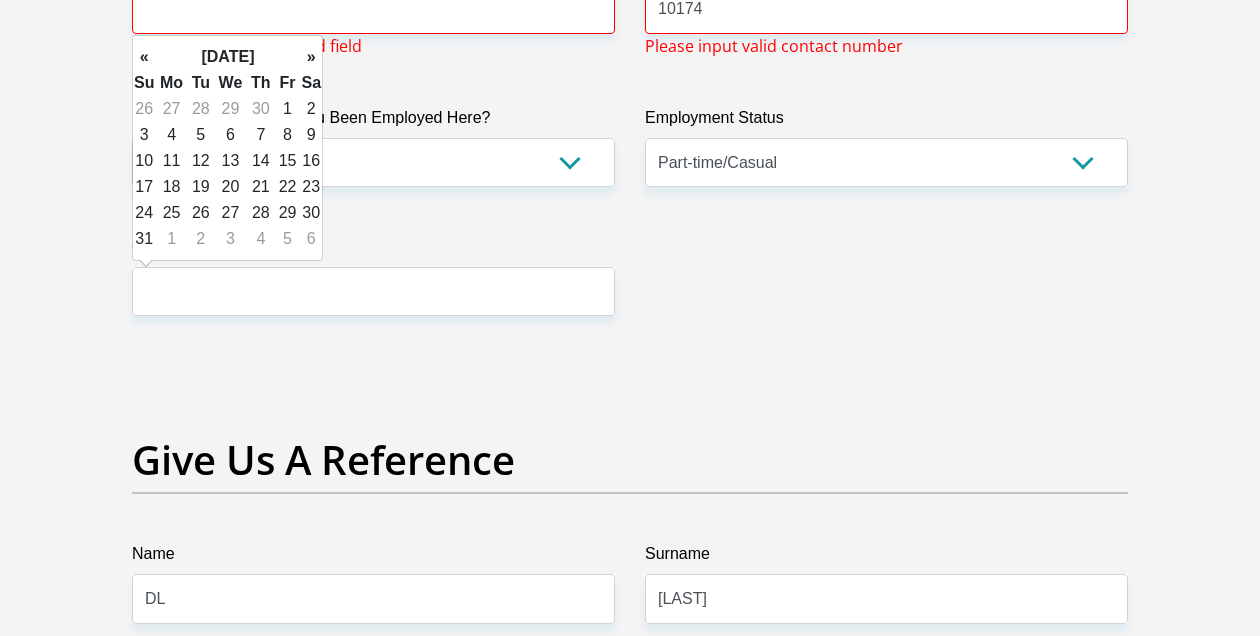 click on "»" at bounding box center [311, 57] 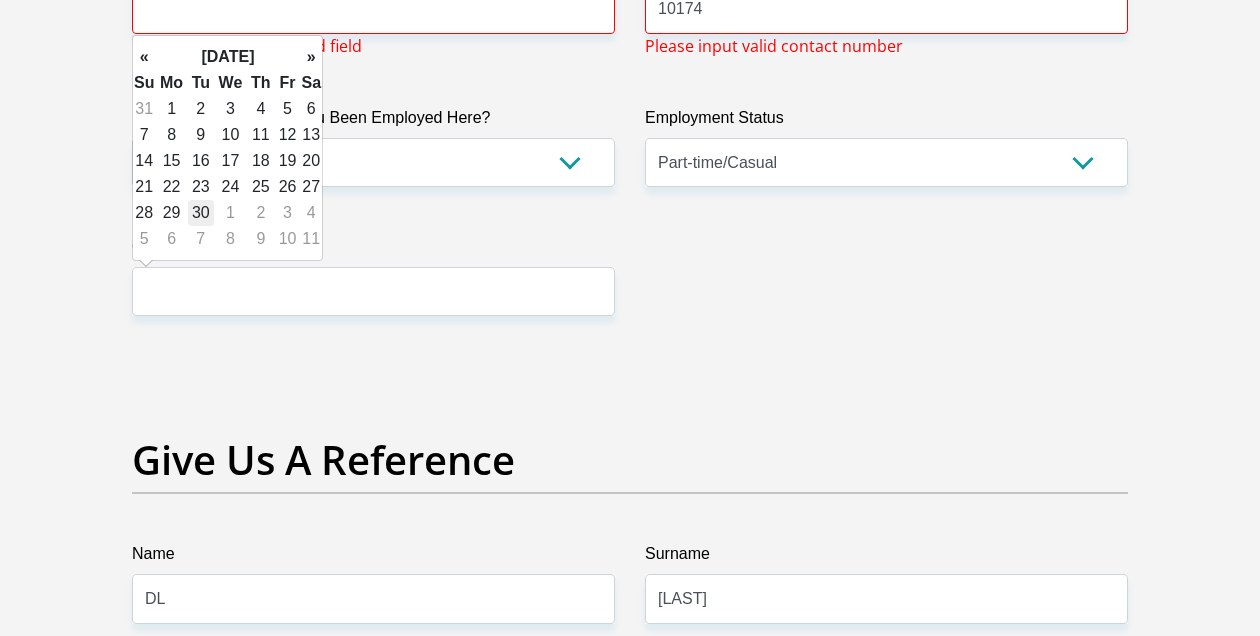 click on "30" at bounding box center (201, 213) 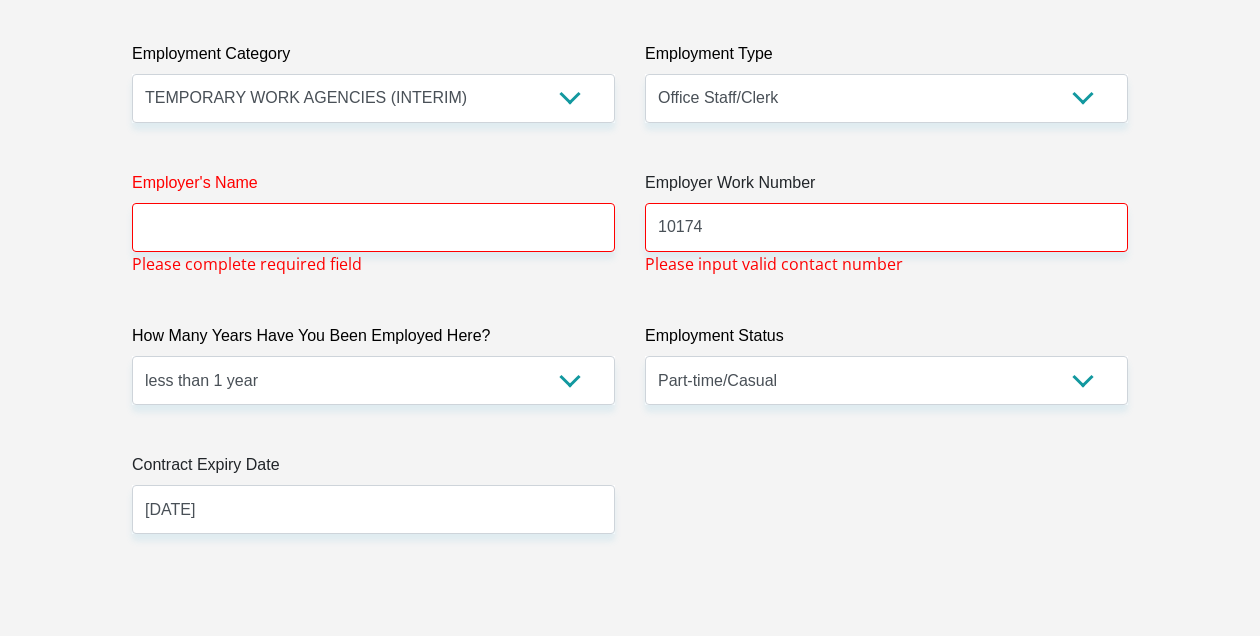 scroll, scrollTop: 3779, scrollLeft: 0, axis: vertical 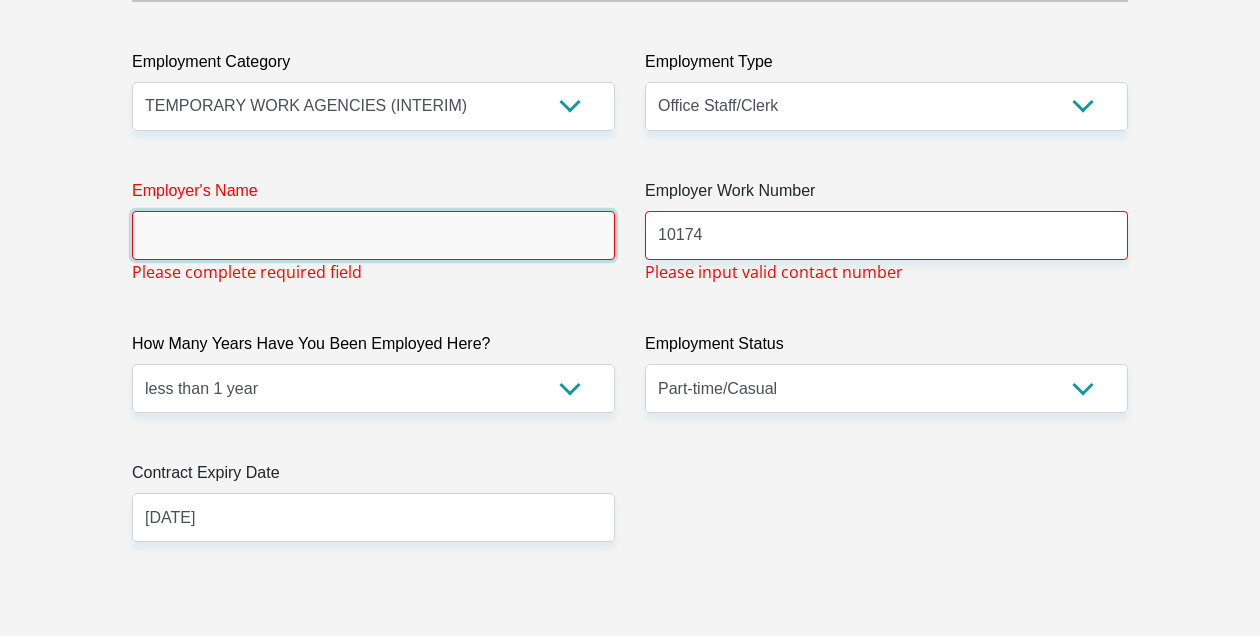 click on "Employer's Name" at bounding box center [373, 235] 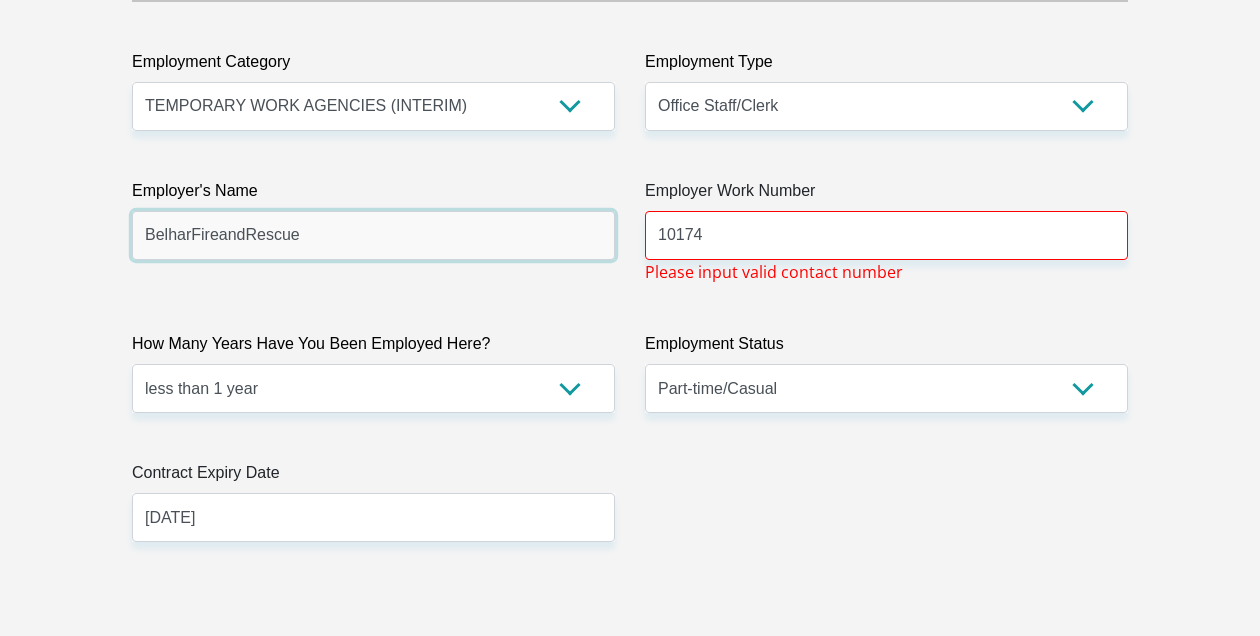 type on "BelharFireandRescue" 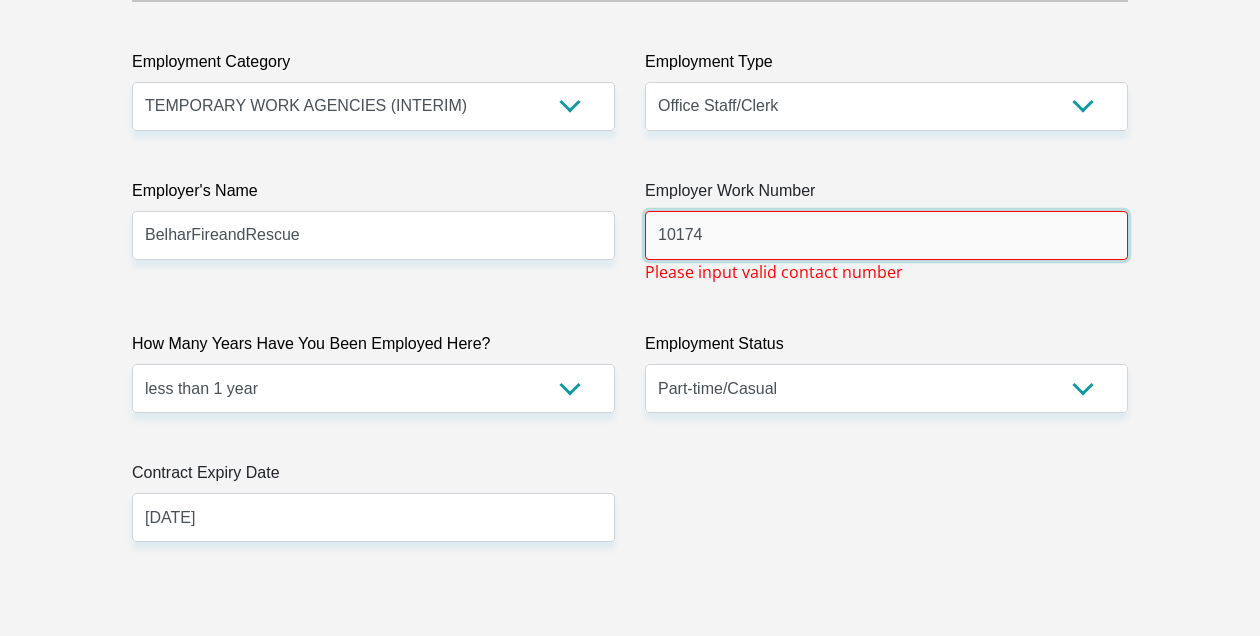 click on "10174" at bounding box center [886, 235] 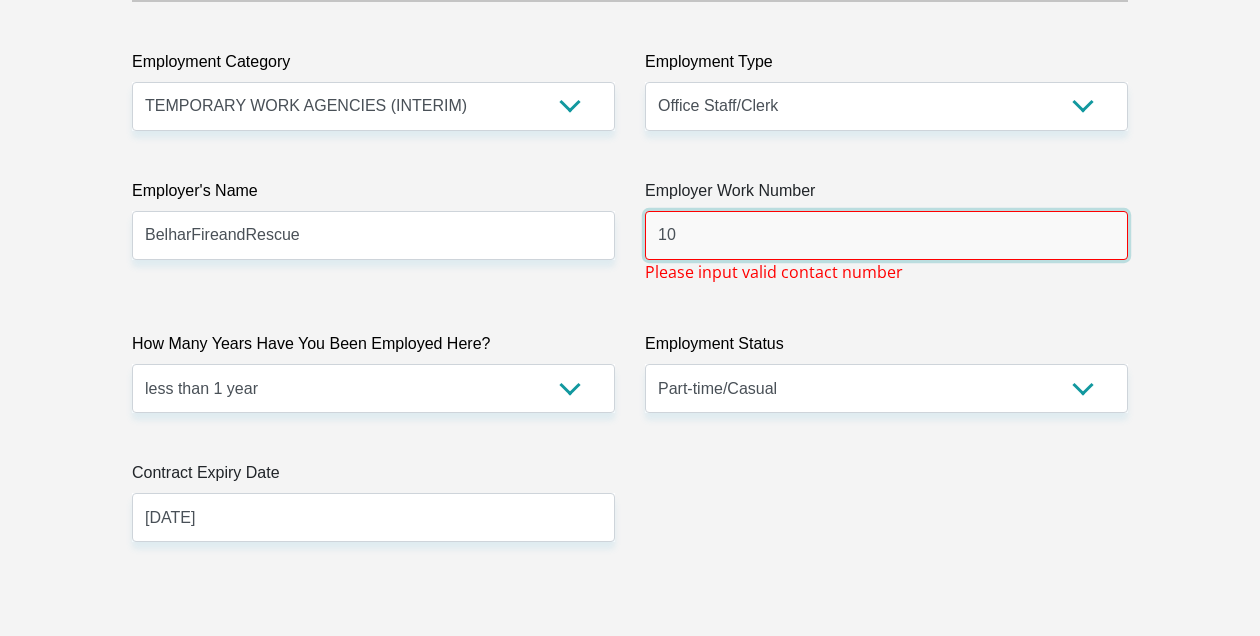 type on "1" 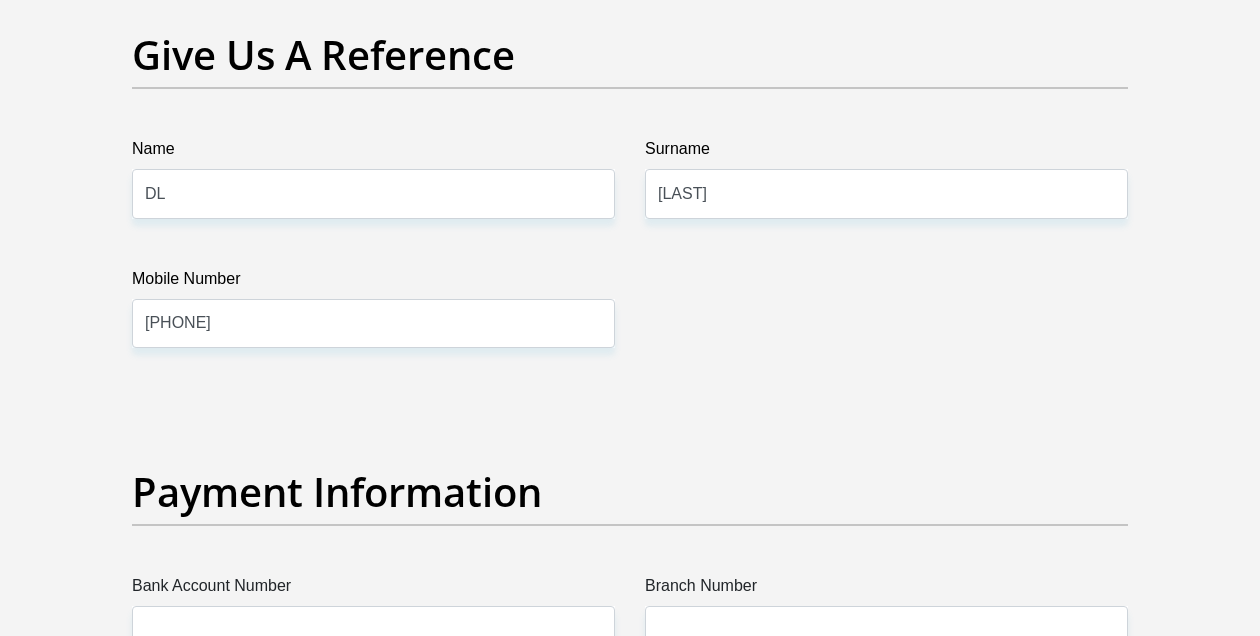 scroll, scrollTop: 4422, scrollLeft: 0, axis: vertical 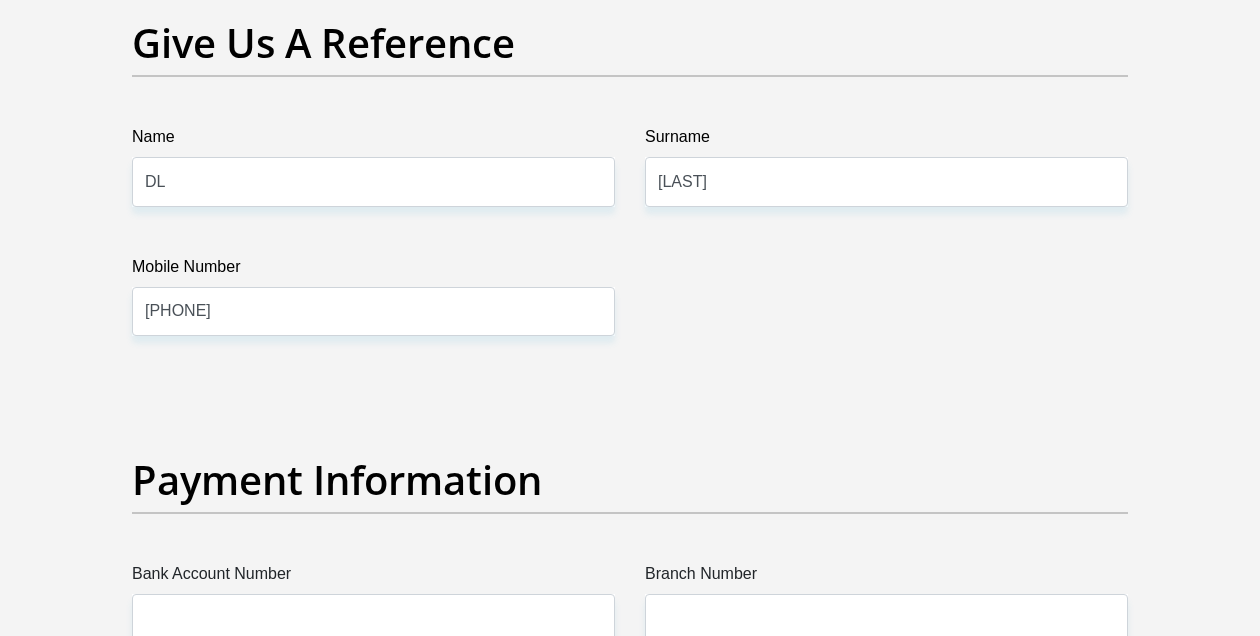 type 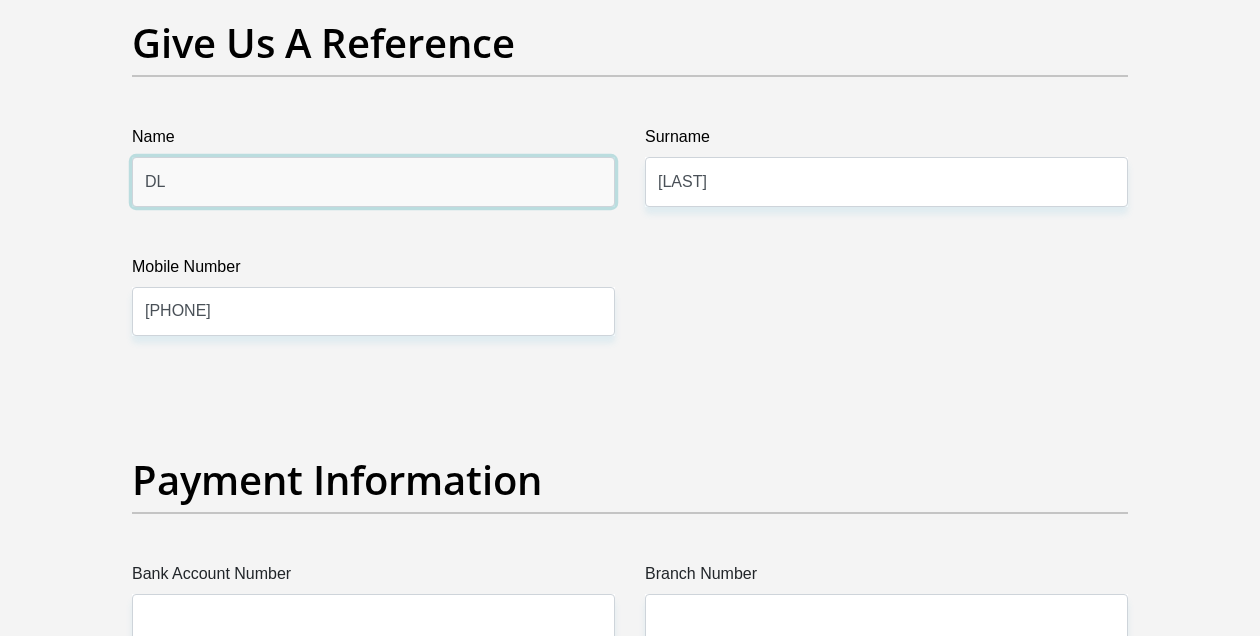 click on "DL" at bounding box center (373, 181) 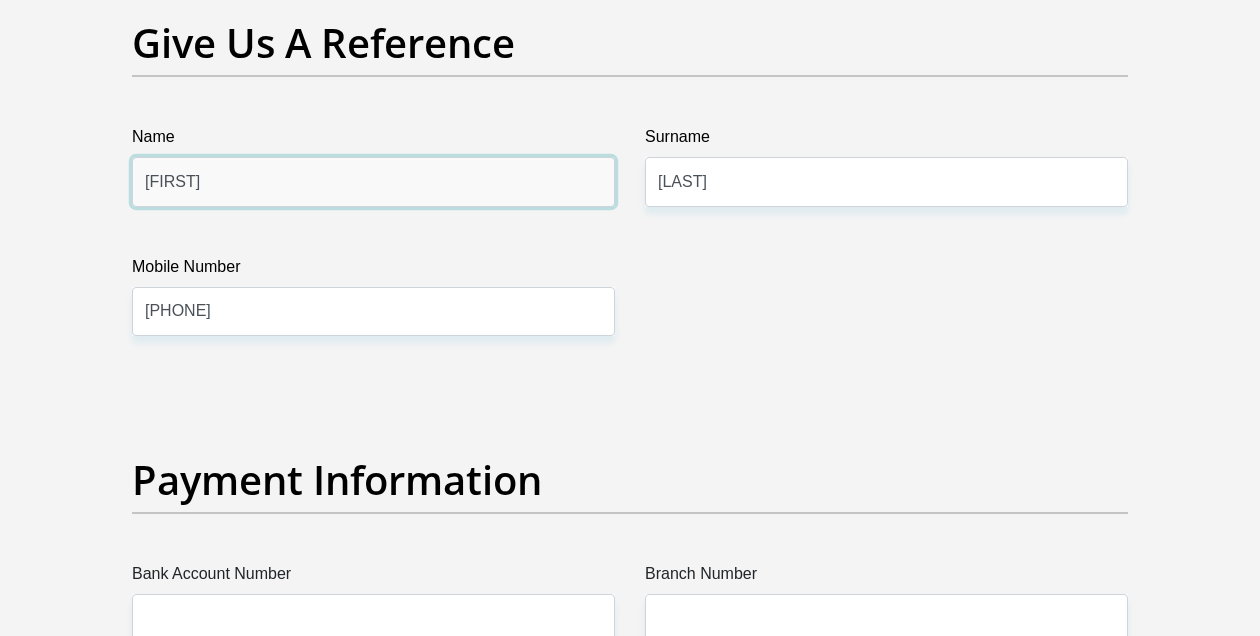 type on "[FIRST]" 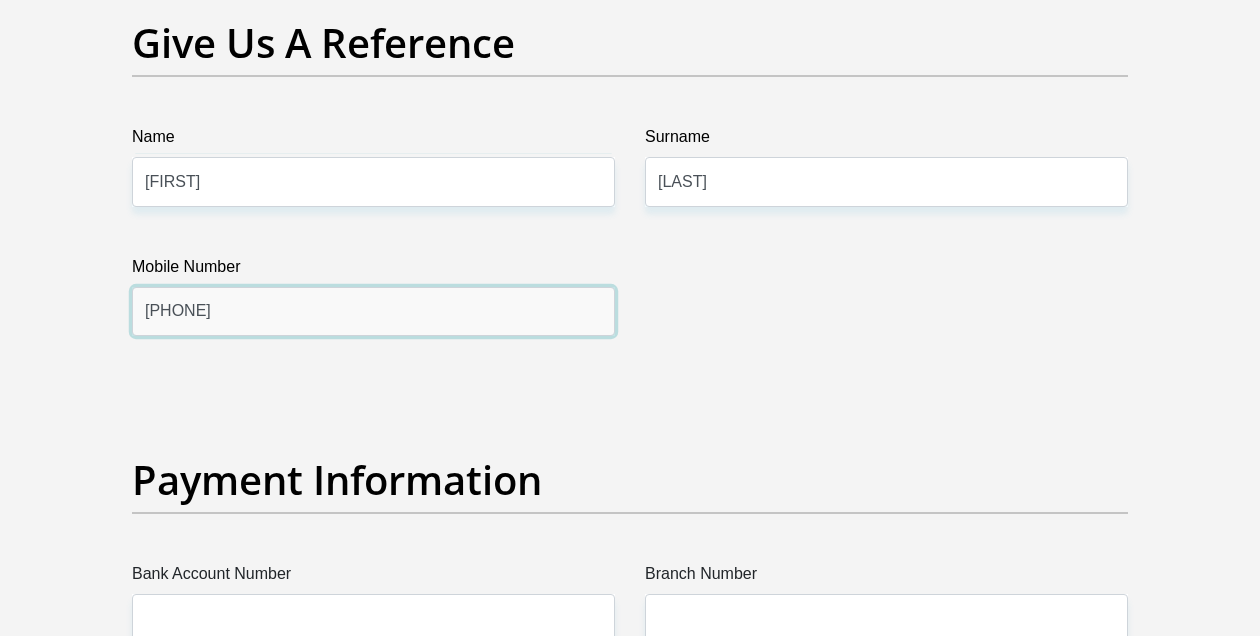 click on "[PHONE]" at bounding box center (373, 311) 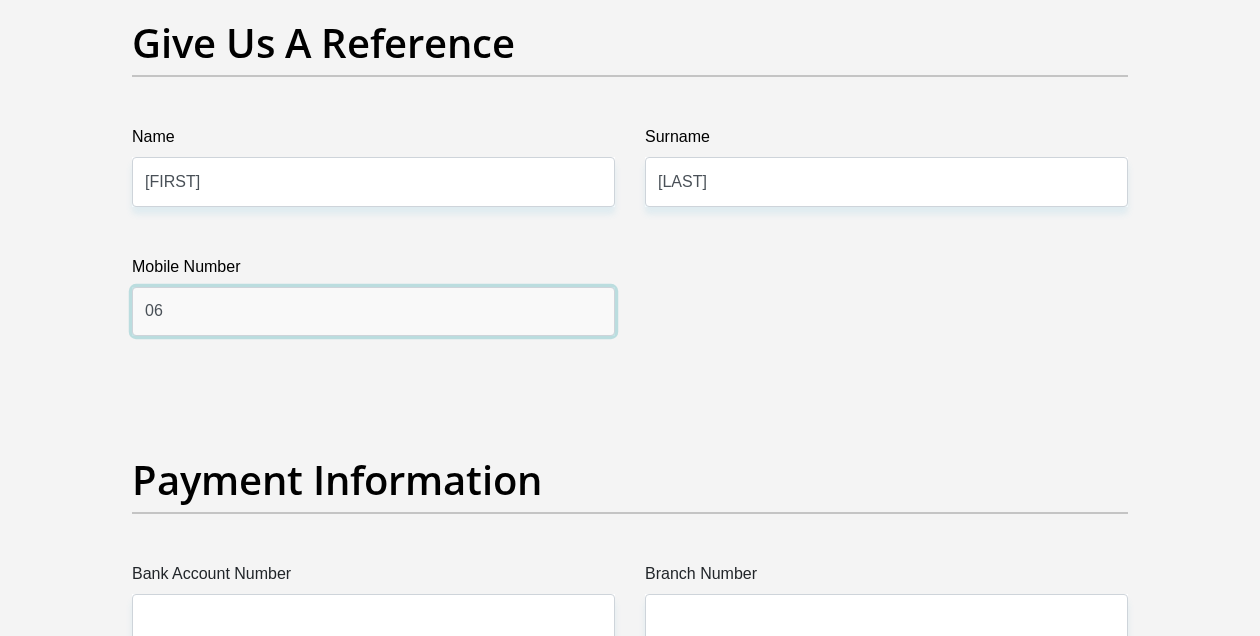 type on "0" 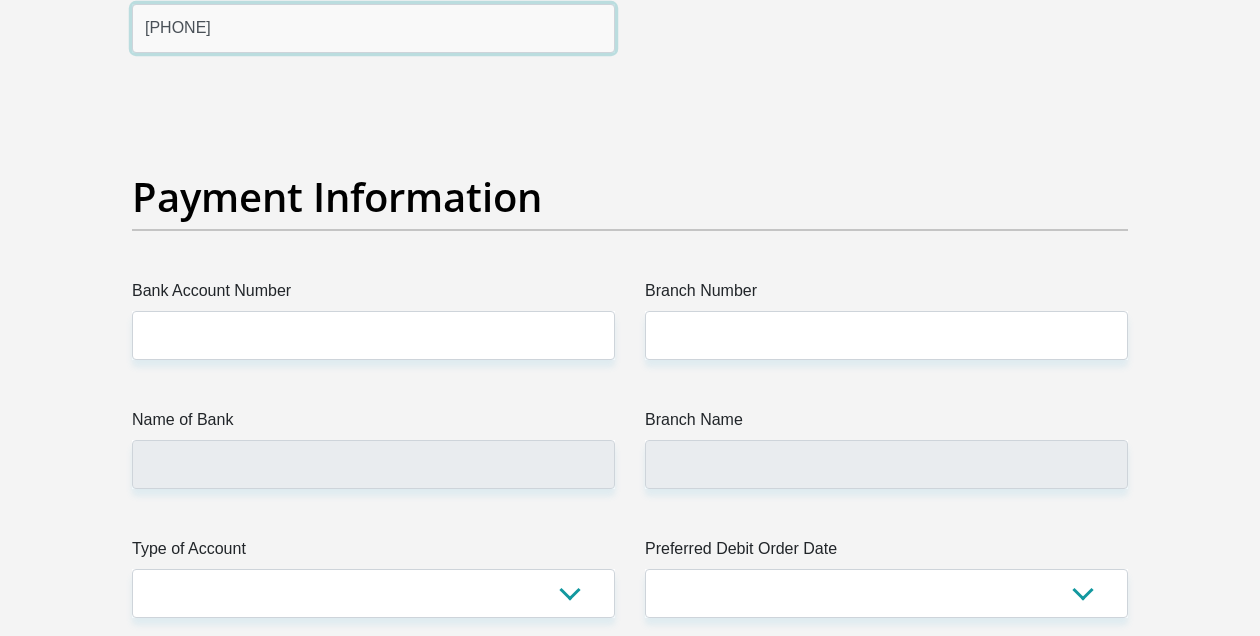 scroll, scrollTop: 4711, scrollLeft: 0, axis: vertical 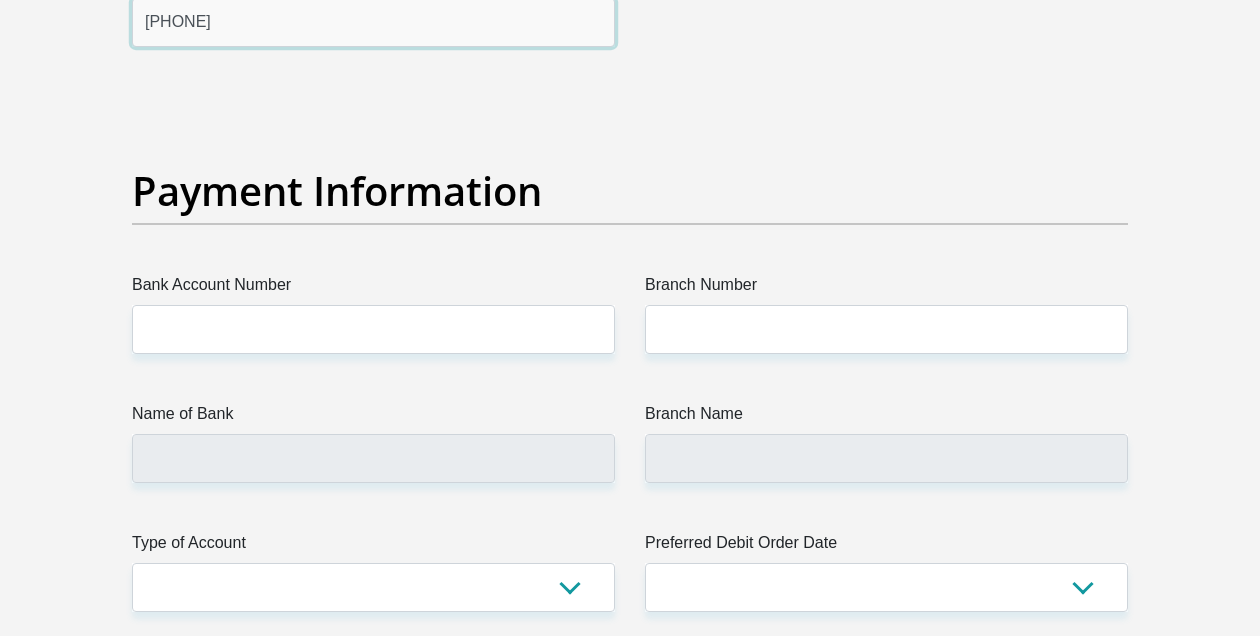 type on "[PHONE]" 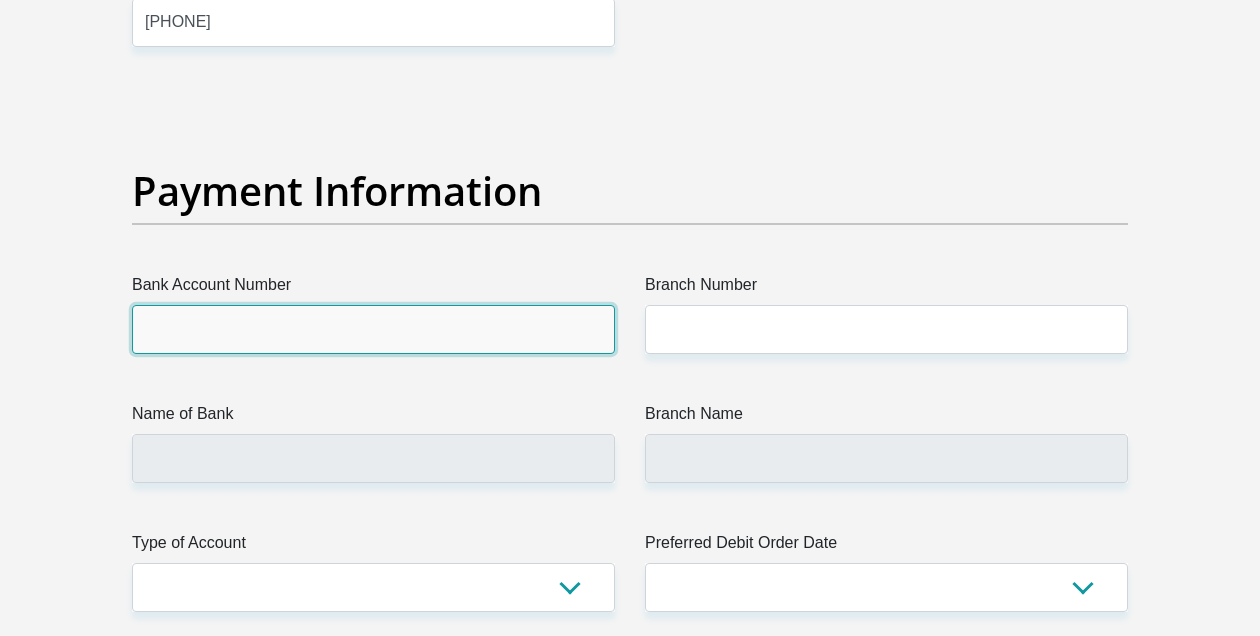 click on "Bank Account Number" at bounding box center [373, 329] 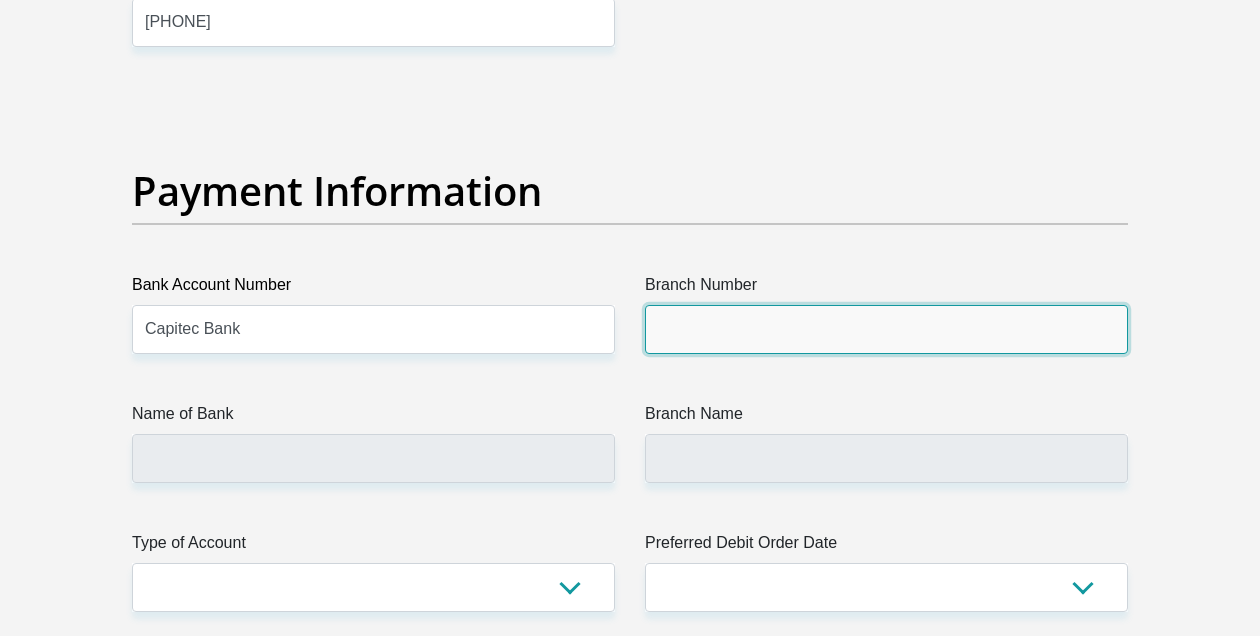 click on "Branch Number" at bounding box center [886, 329] 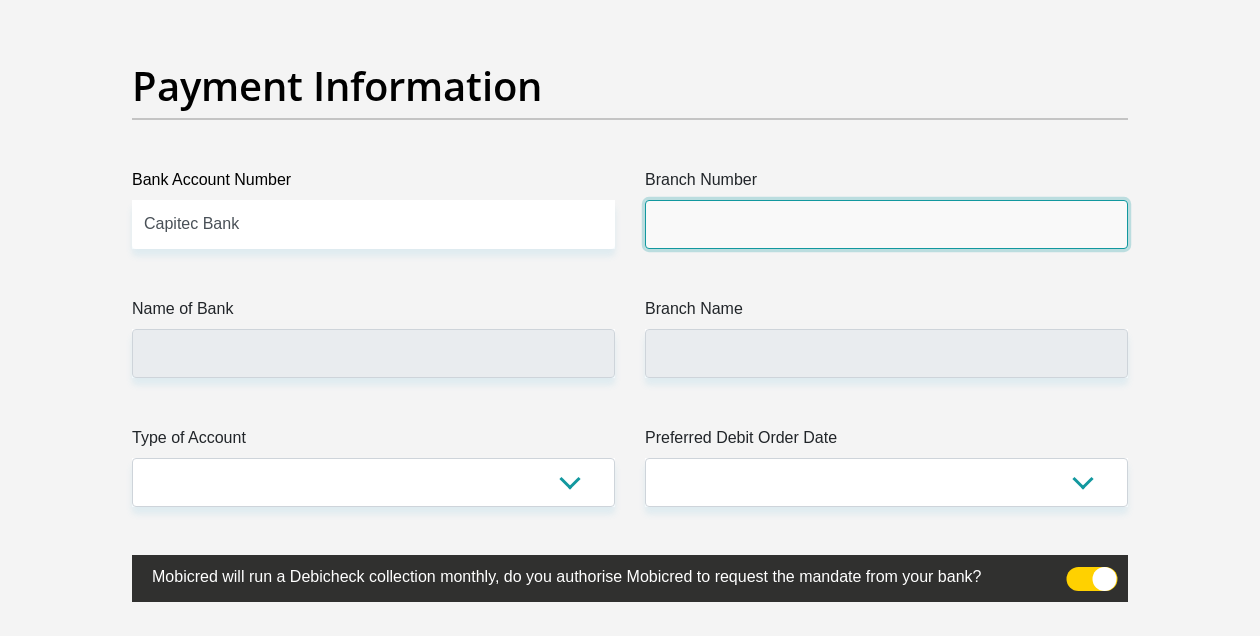 scroll, scrollTop: 4810, scrollLeft: 0, axis: vertical 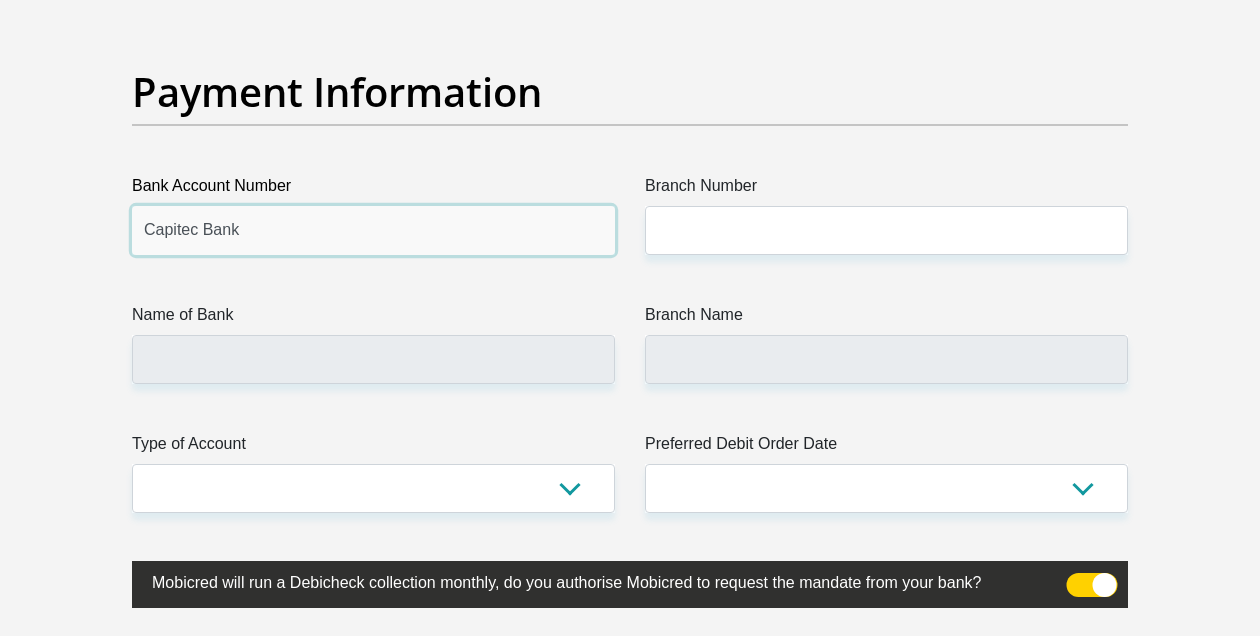 click on "Capitec Bank" at bounding box center (373, 230) 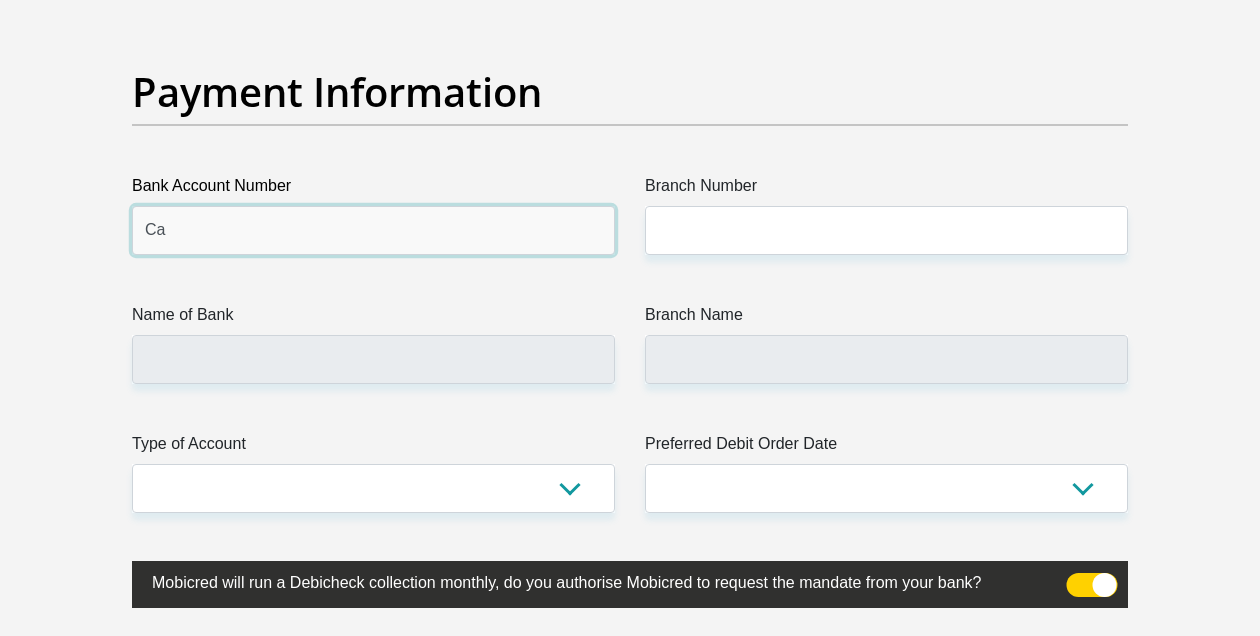 type on "C" 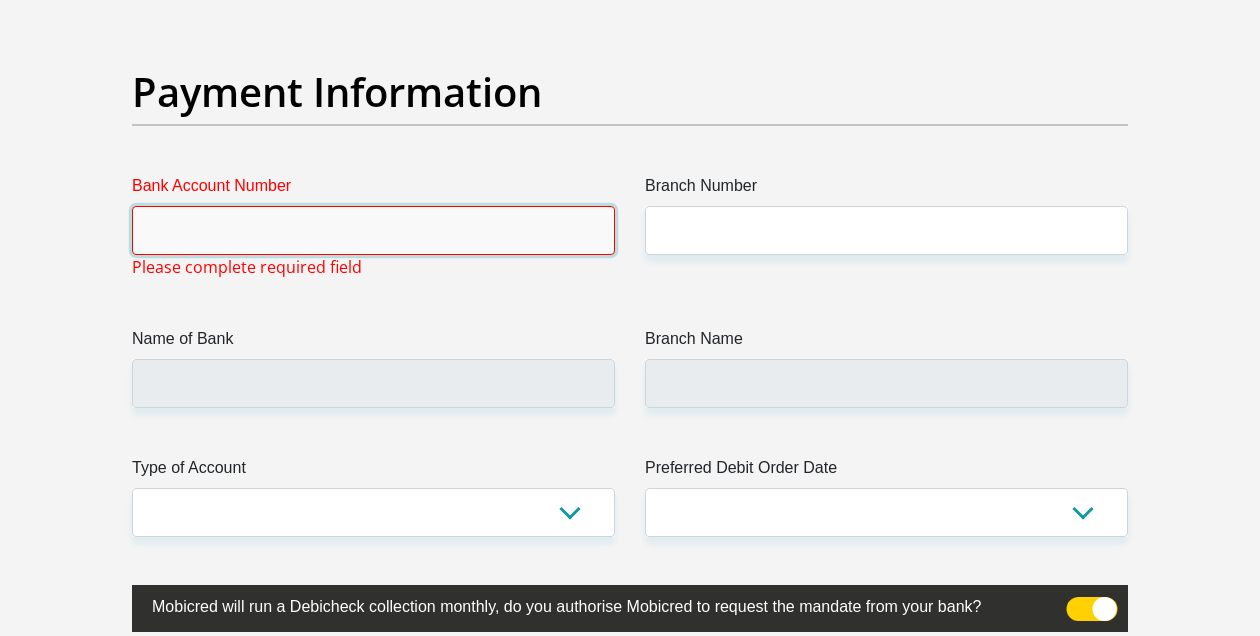 type 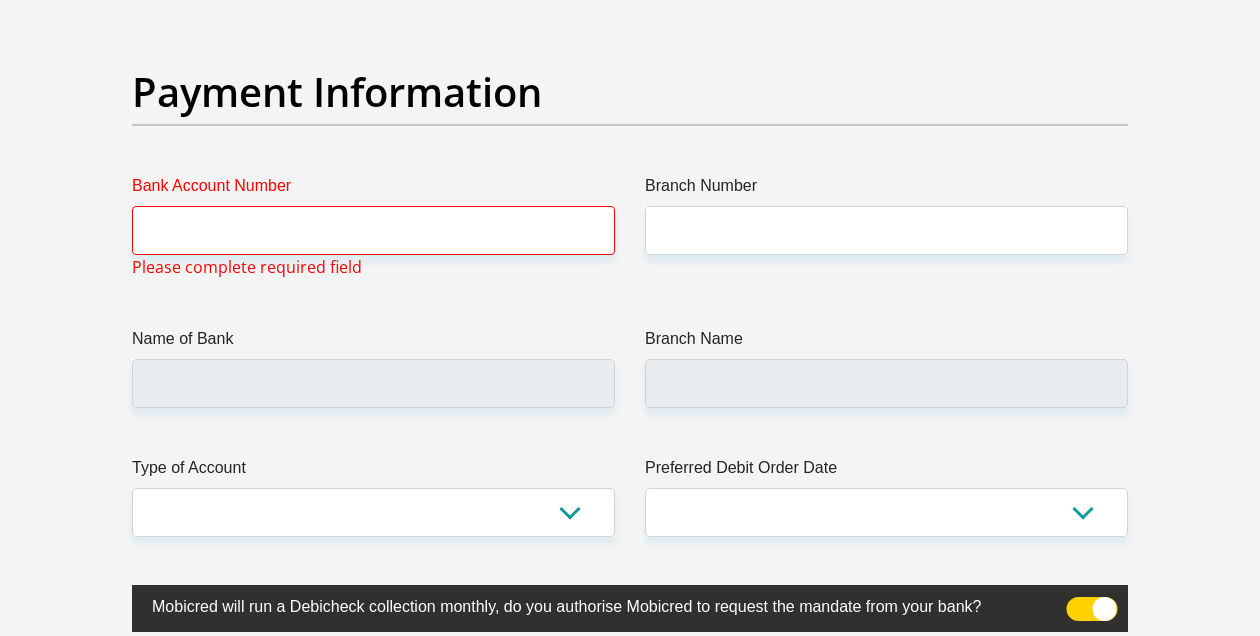 click on "Name of Bank" at bounding box center [373, 343] 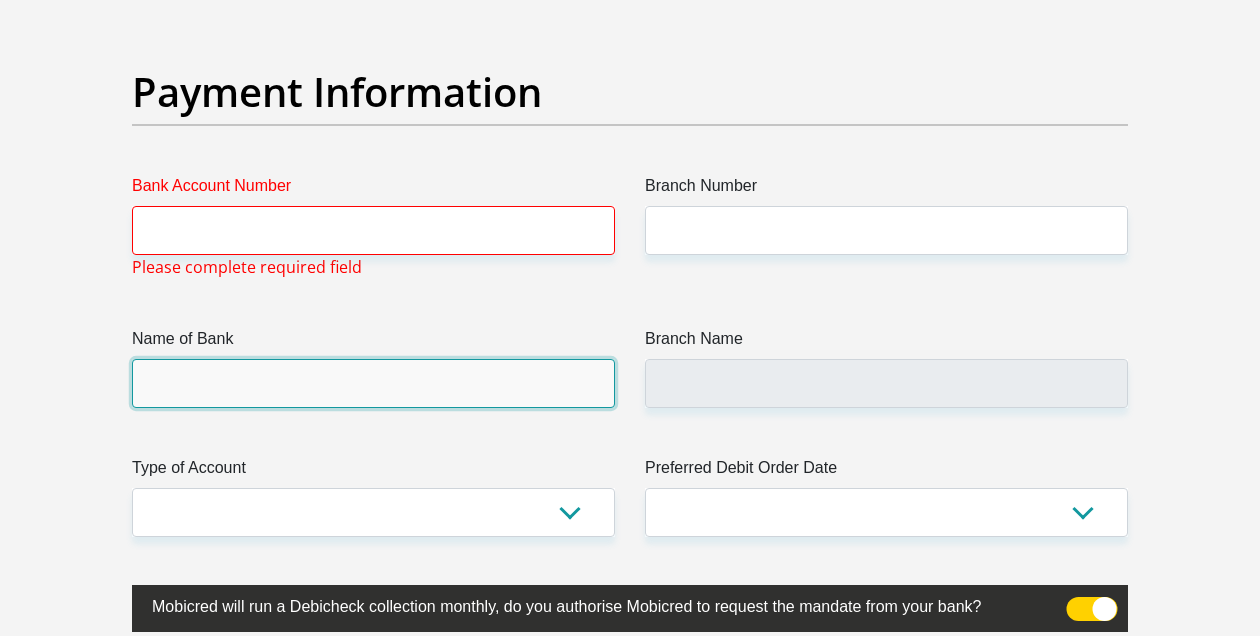click on "Name of Bank" at bounding box center (373, 383) 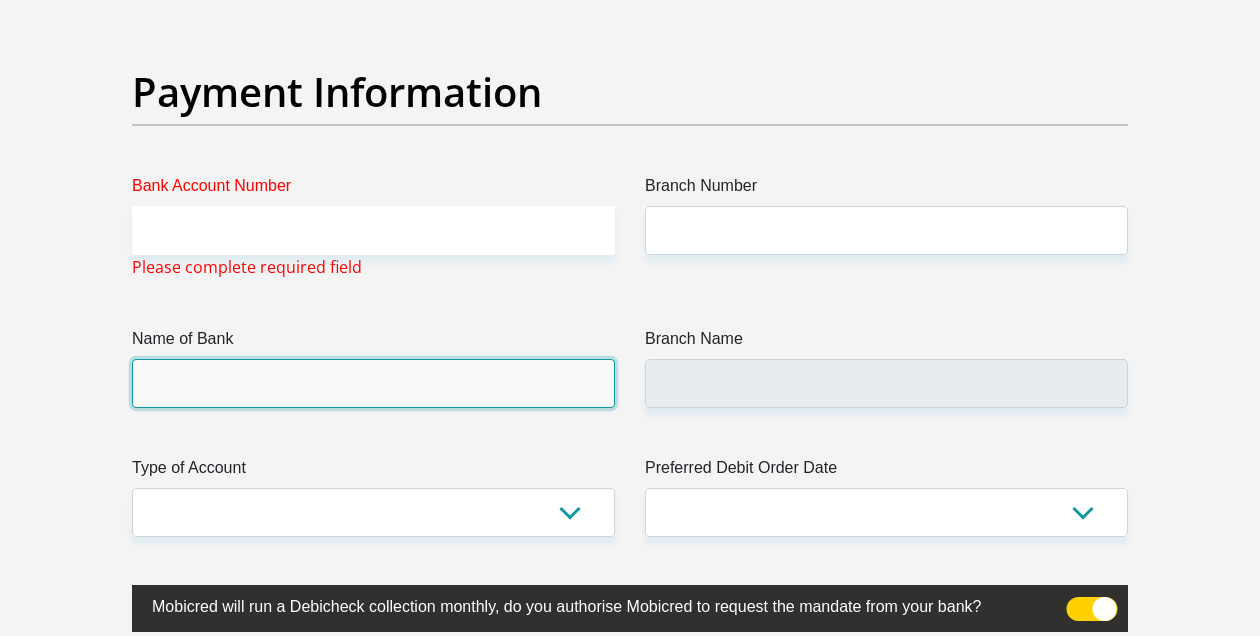 click on "Name of Bank" at bounding box center [373, 383] 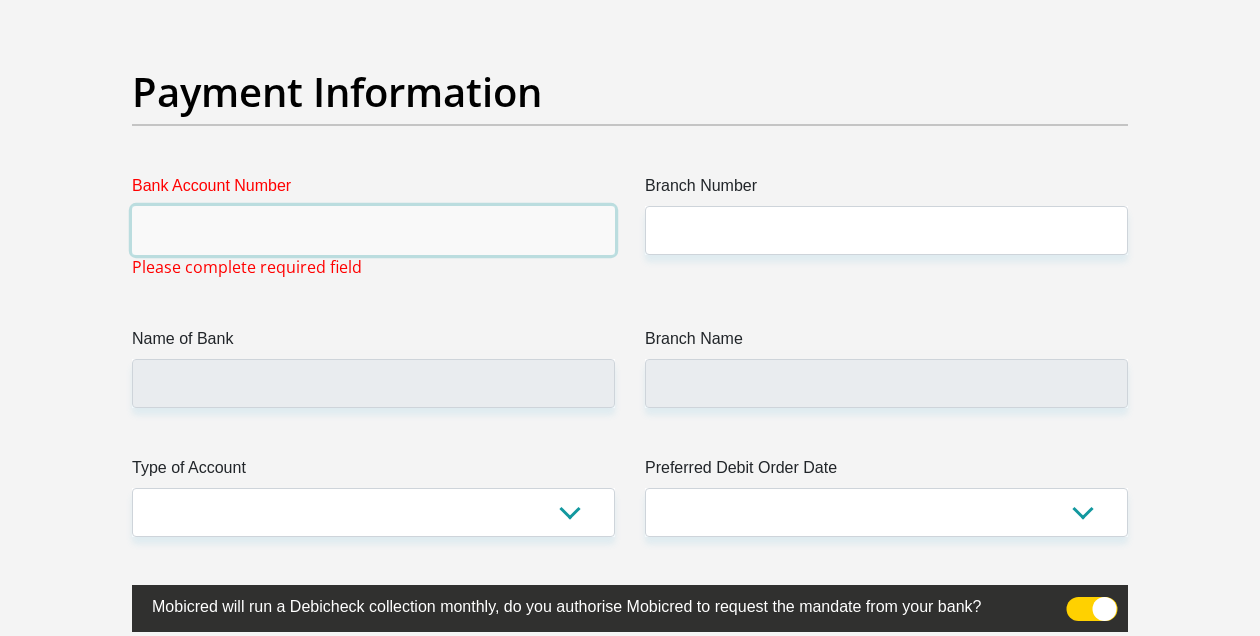 click on "Bank Account Number" at bounding box center (373, 230) 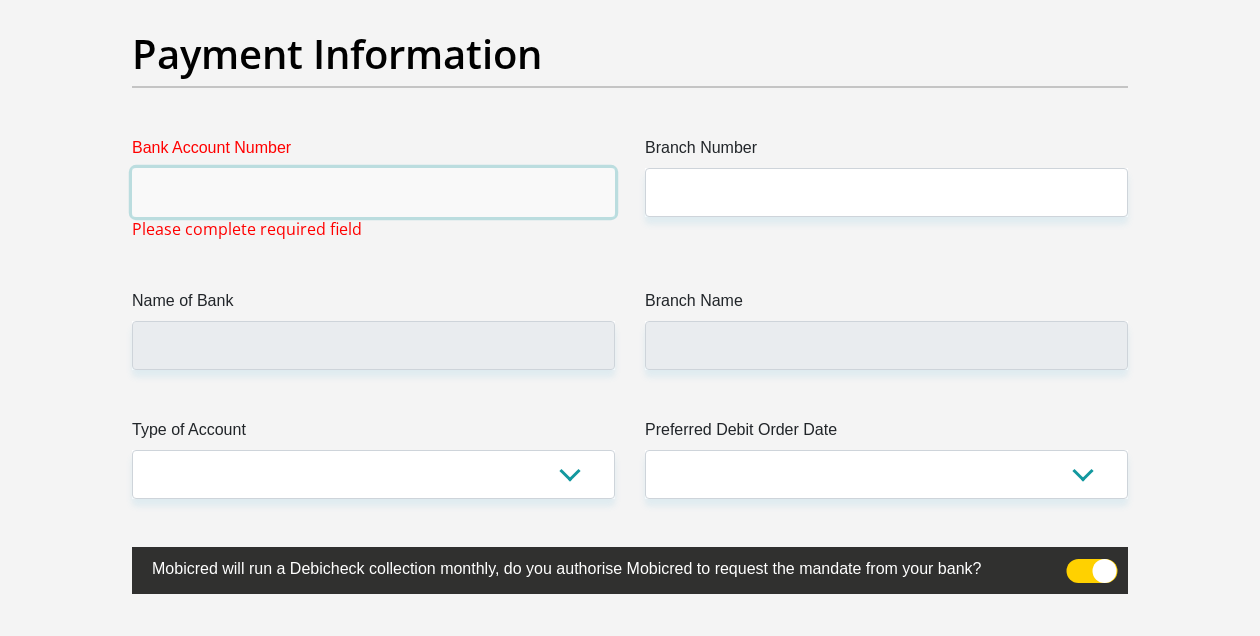scroll, scrollTop: 4893, scrollLeft: 0, axis: vertical 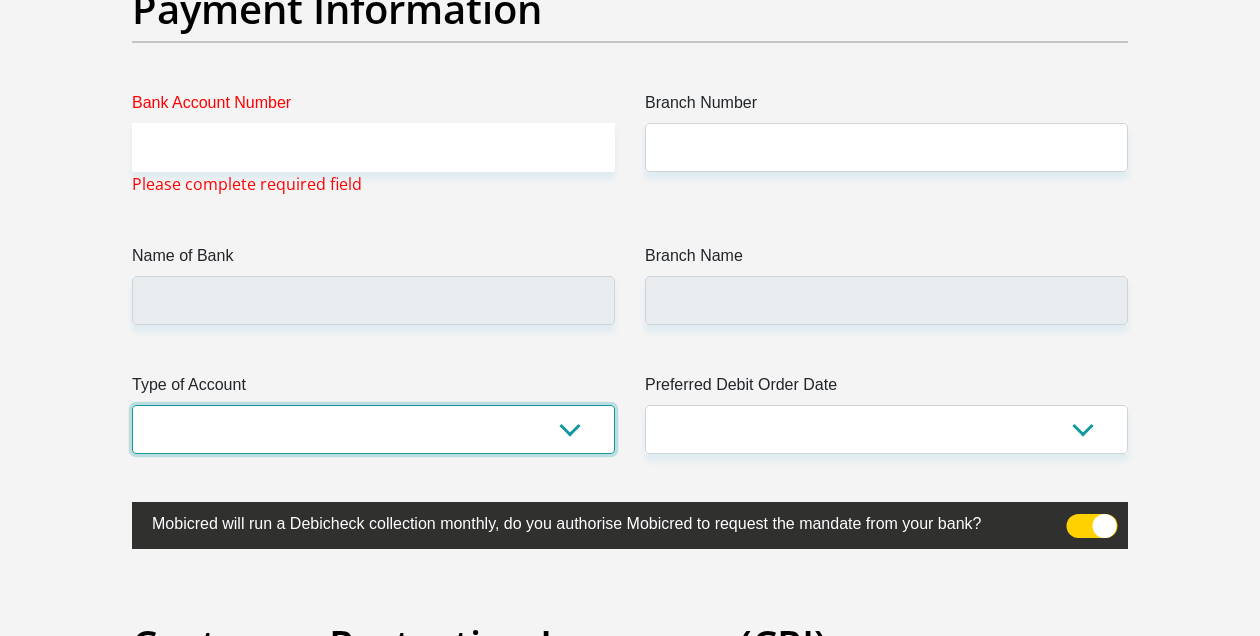 click on "Cheque
Savings" at bounding box center [373, 429] 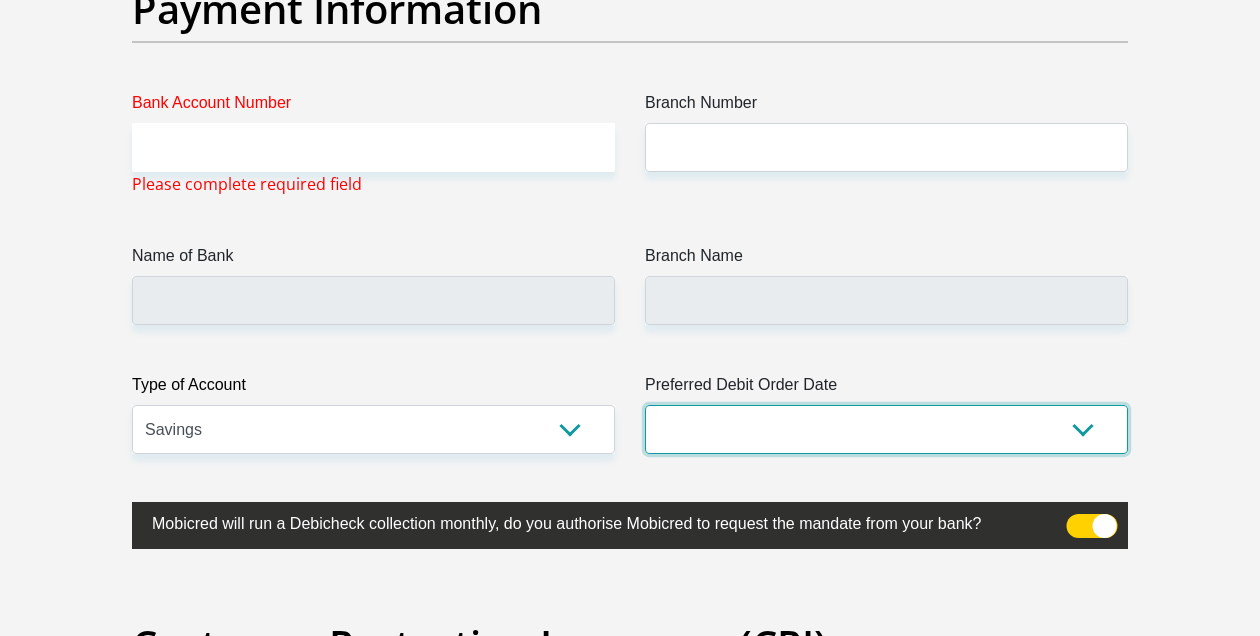click on "1st
2nd
3rd
4th
5th
7th
18th
19th
20th
21st
22nd
23rd
24th
25th
26th
27th
28th
29th
30th" at bounding box center (886, 429) 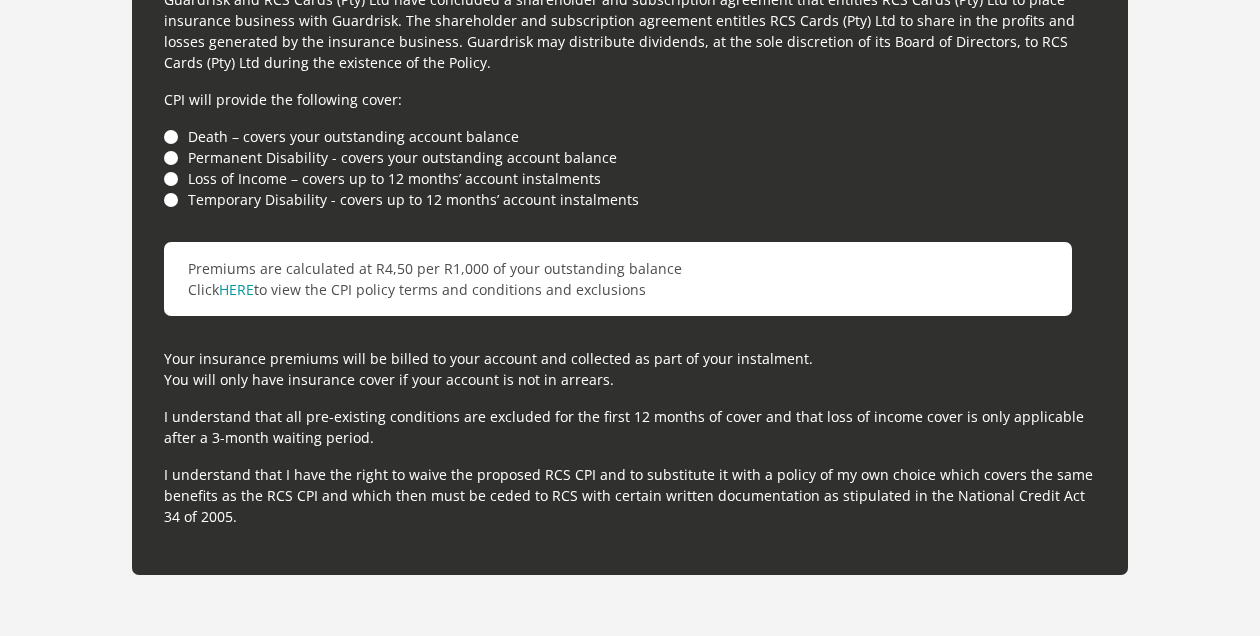 scroll, scrollTop: 5894, scrollLeft: 0, axis: vertical 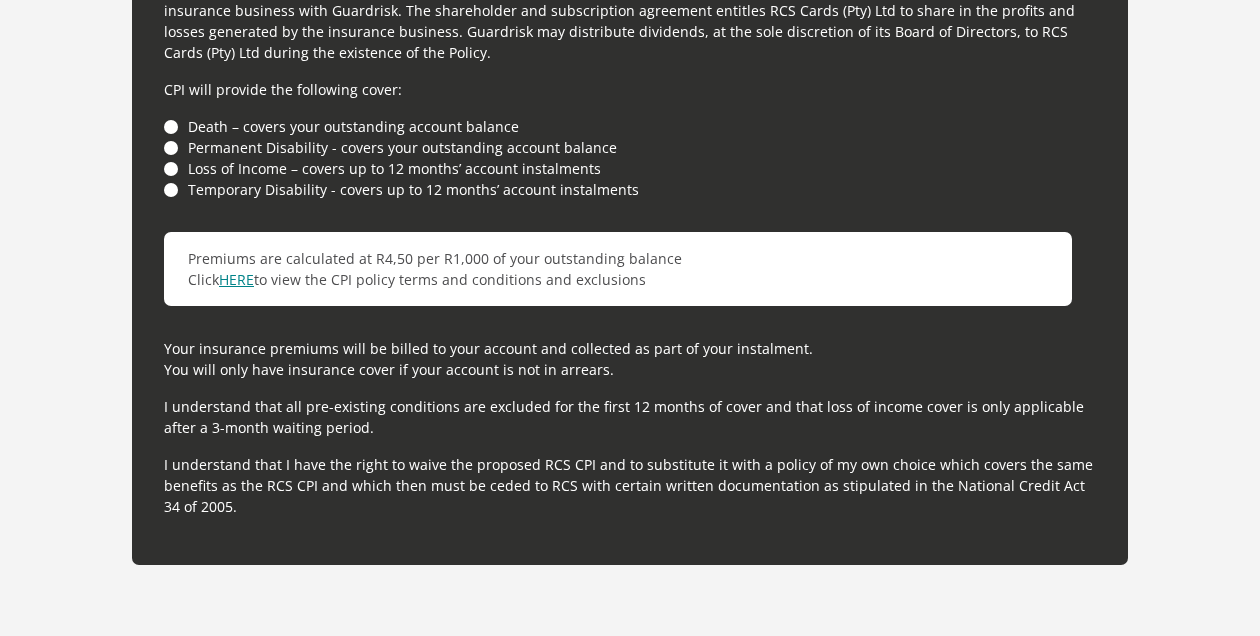 click on "HERE" at bounding box center [236, 279] 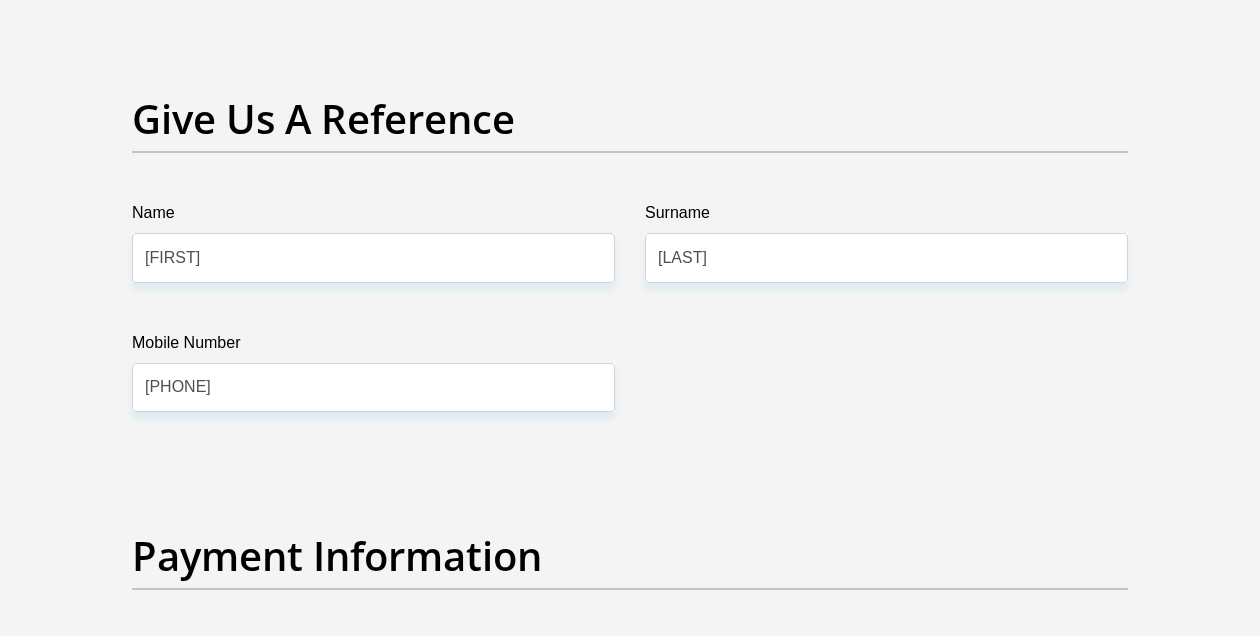 scroll, scrollTop: 4352, scrollLeft: 0, axis: vertical 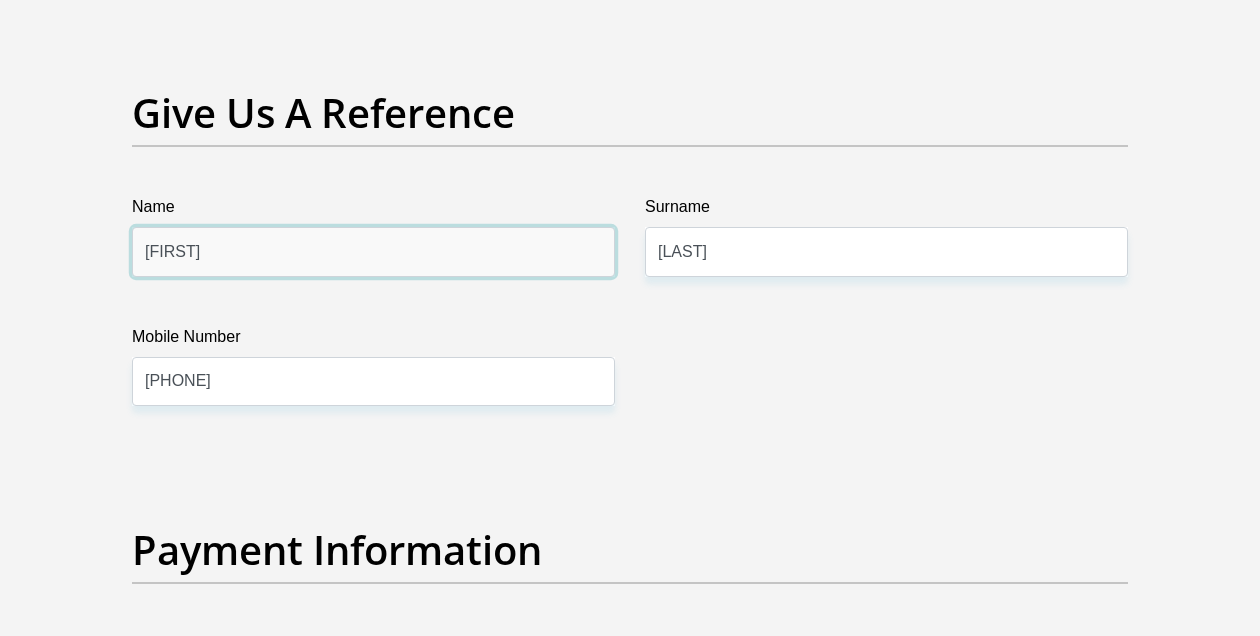 click on "[FIRST]" at bounding box center [373, 251] 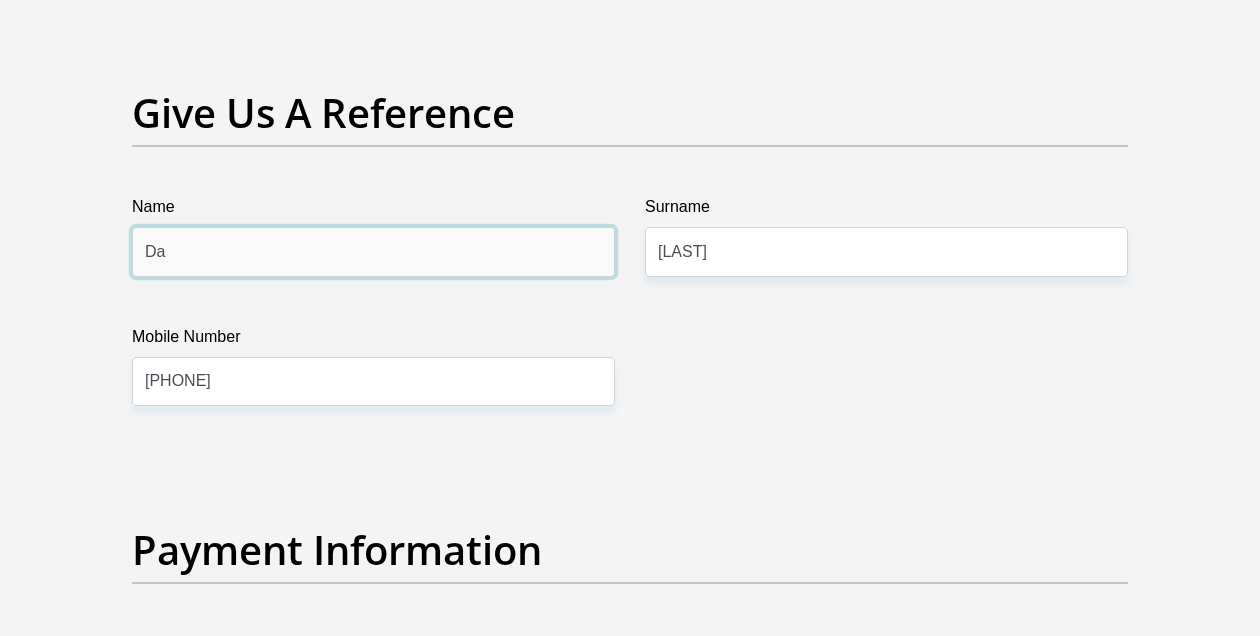 type on "D" 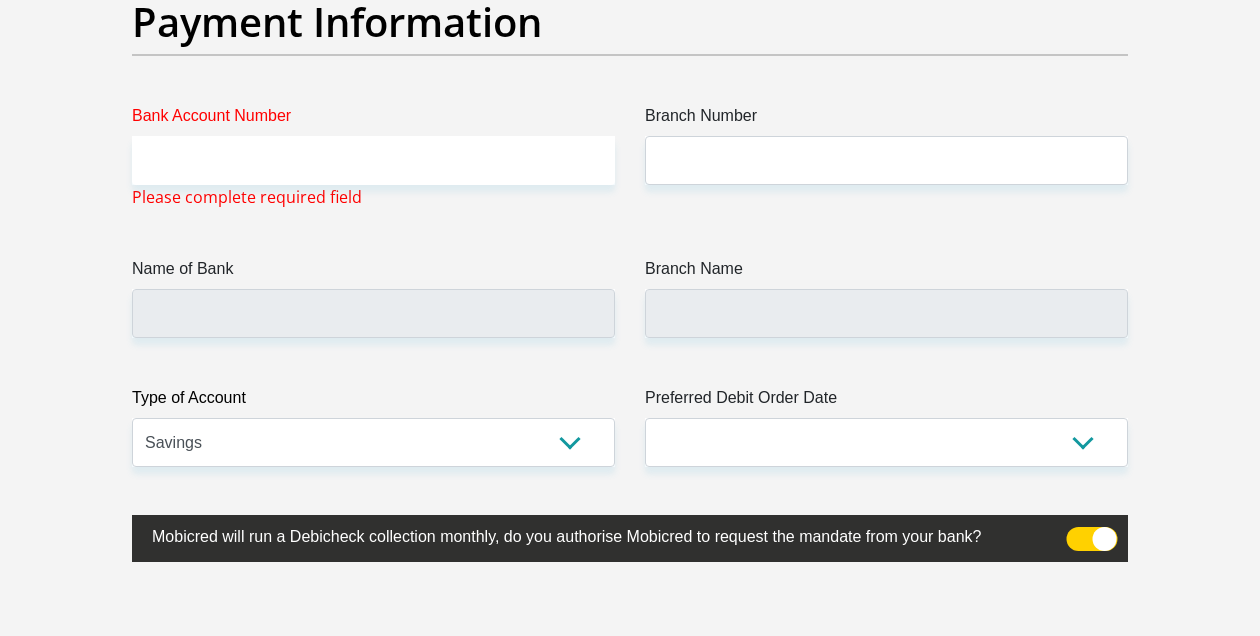 scroll, scrollTop: 4884, scrollLeft: 0, axis: vertical 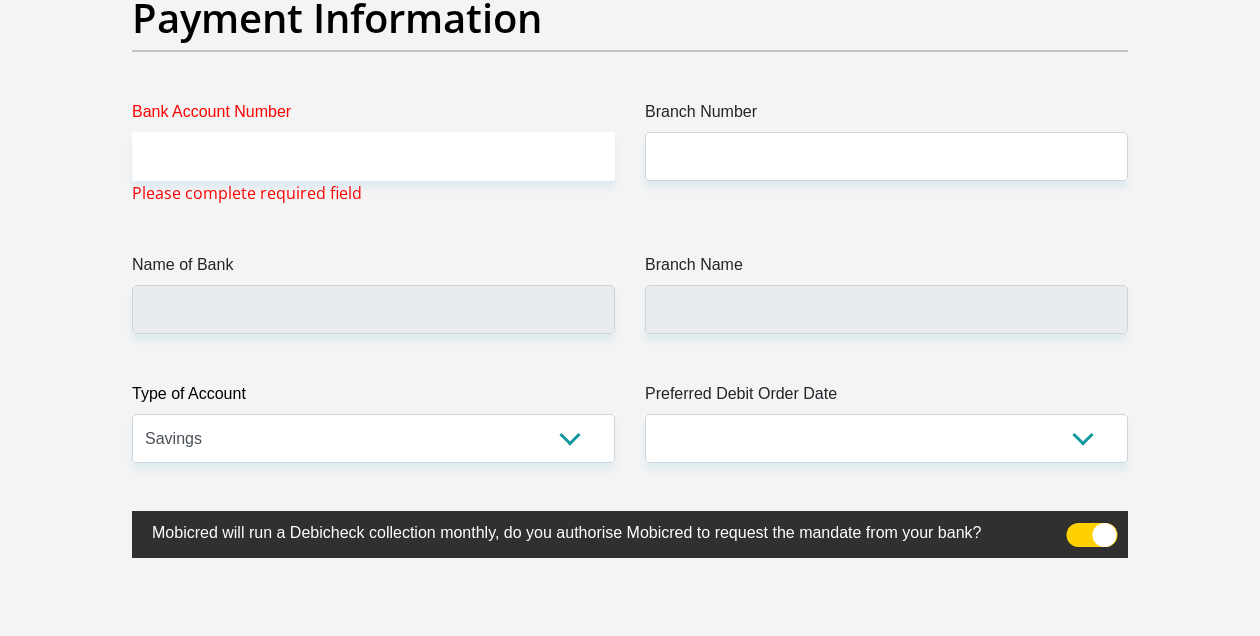 type on "[FIRST]" 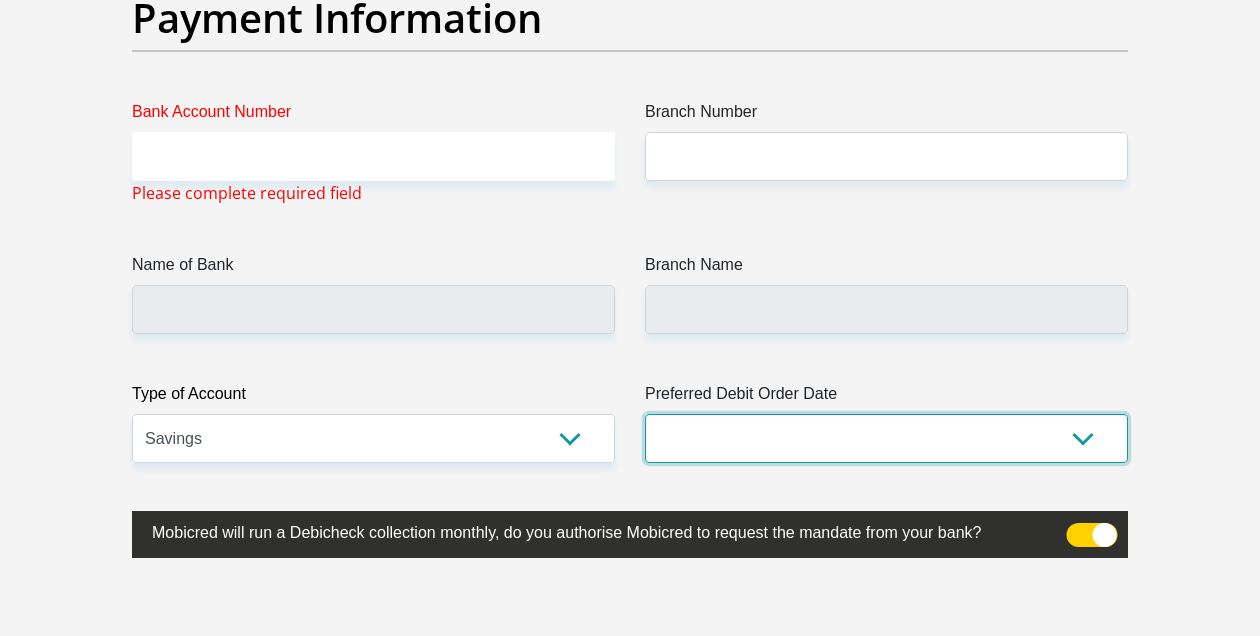 click on "1st
2nd
3rd
4th
5th
7th
18th
19th
20th
21st
22nd
23rd
24th
25th
26th
27th
28th
29th
30th" at bounding box center (886, 438) 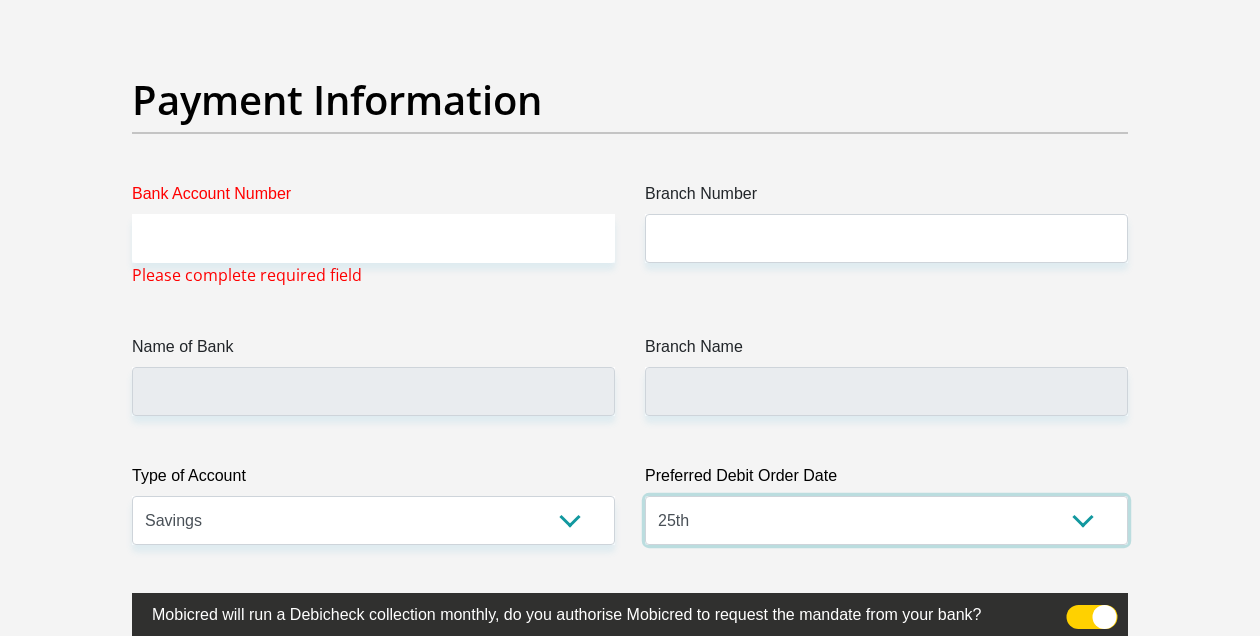 scroll, scrollTop: 4776, scrollLeft: 0, axis: vertical 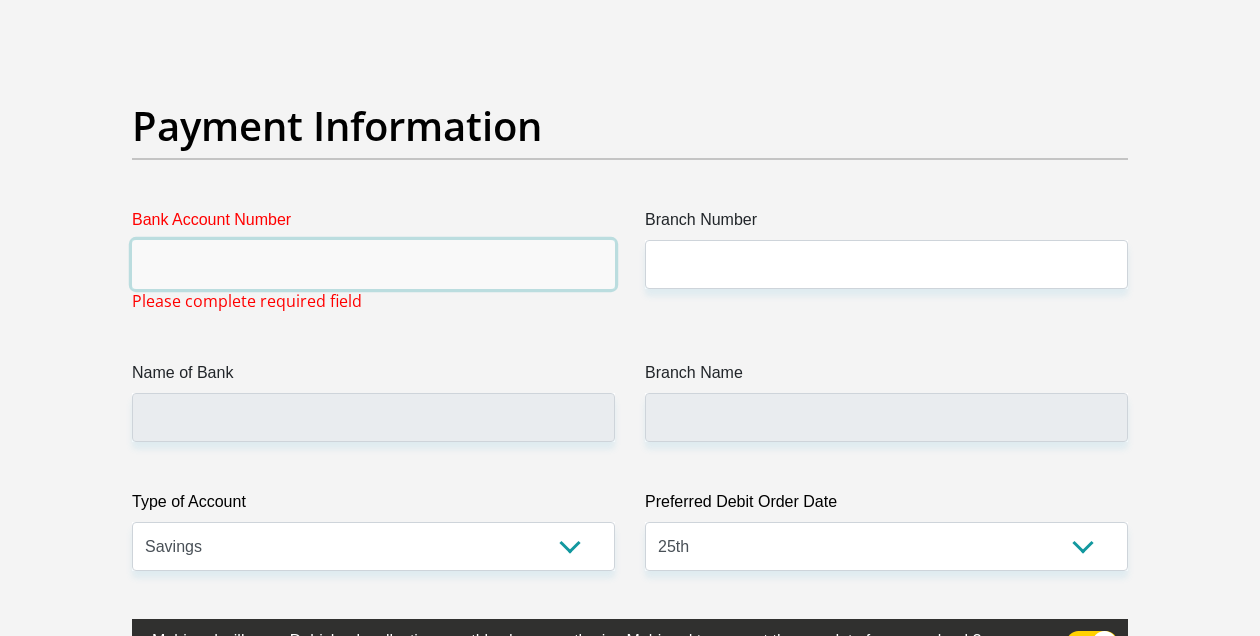 click on "Bank Account Number" at bounding box center [373, 264] 